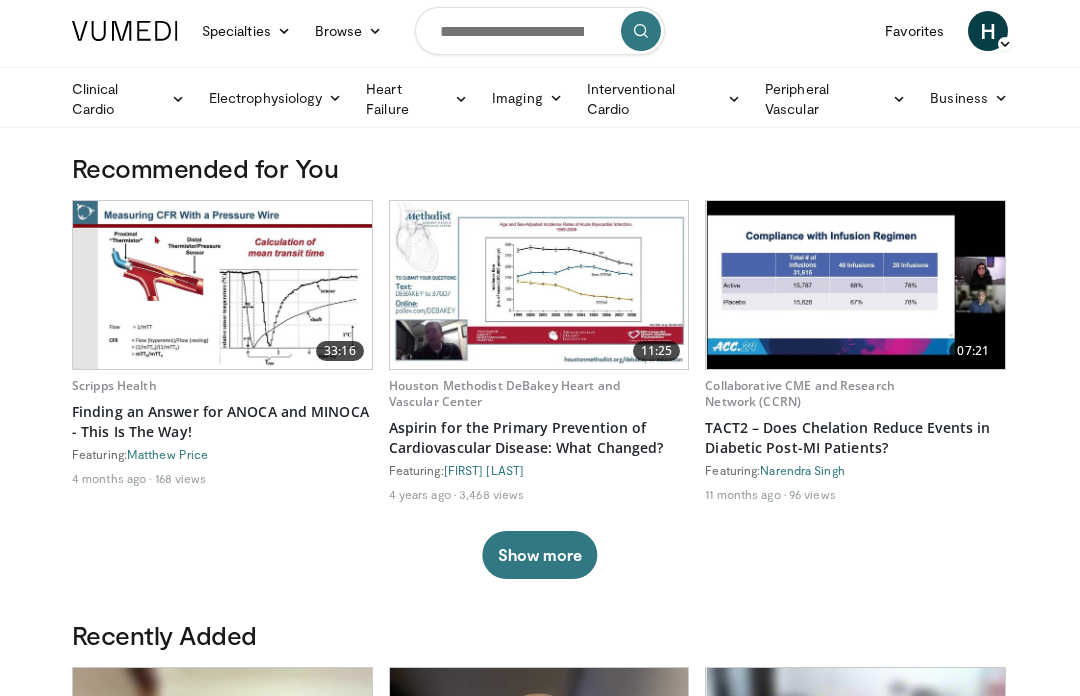scroll, scrollTop: 0, scrollLeft: 0, axis: both 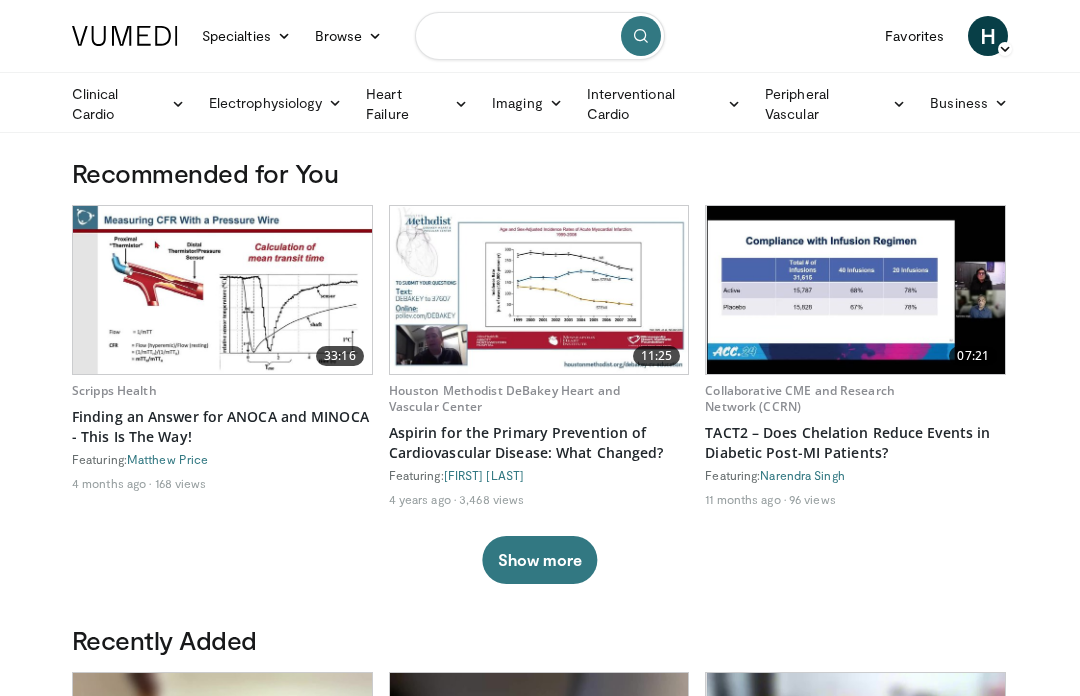 click at bounding box center (540, 36) 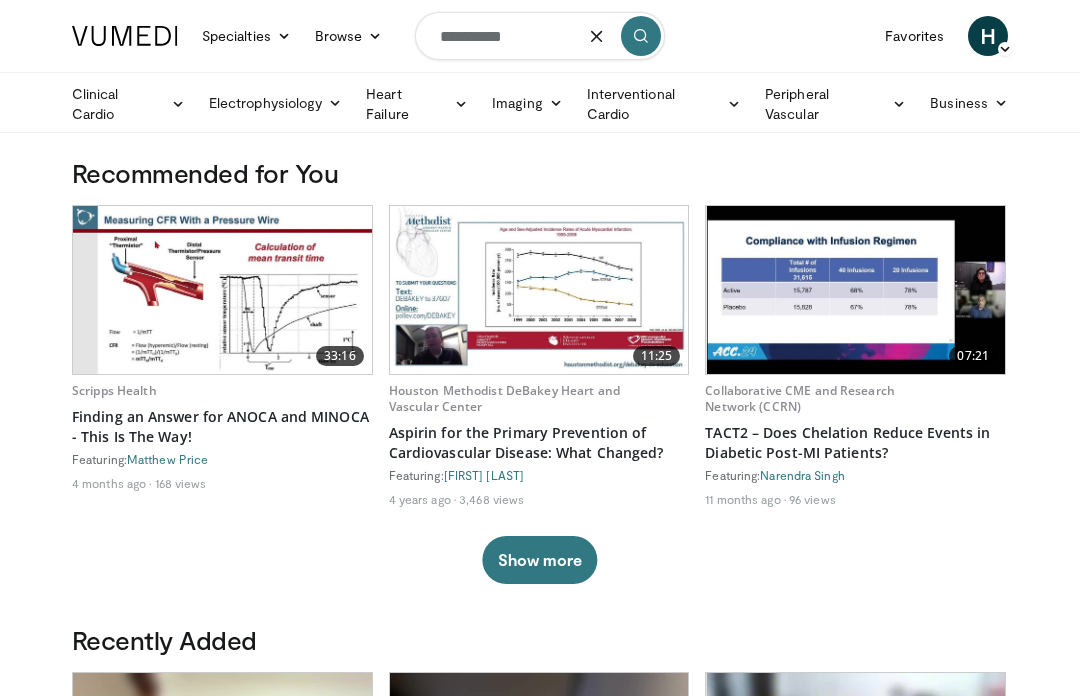 type on "**********" 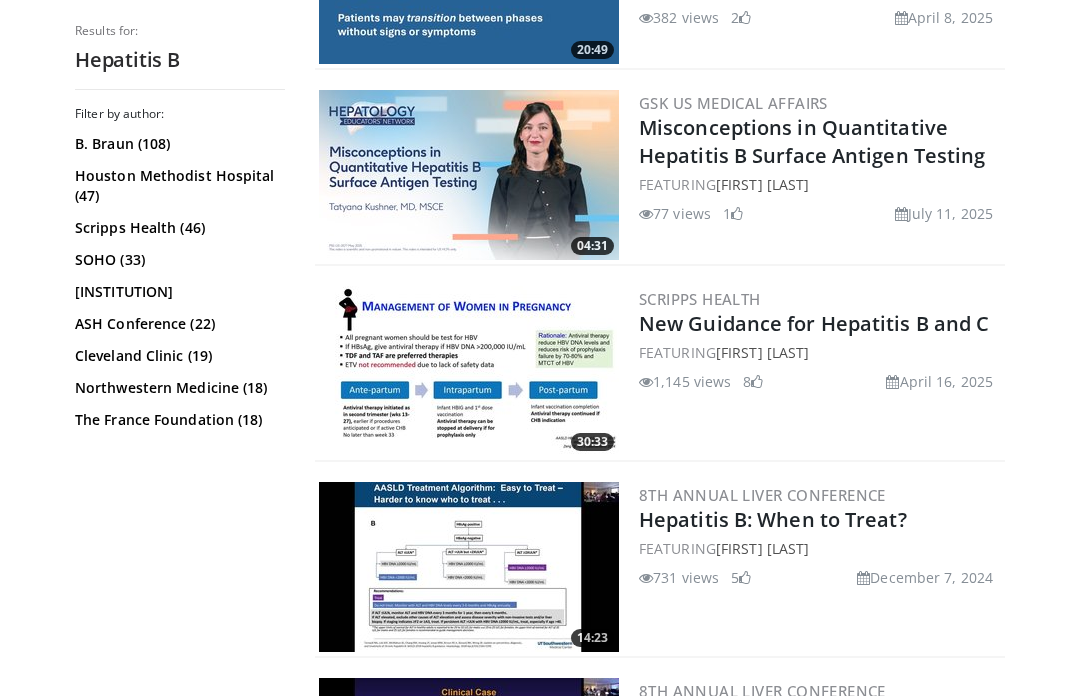 scroll, scrollTop: 924, scrollLeft: 0, axis: vertical 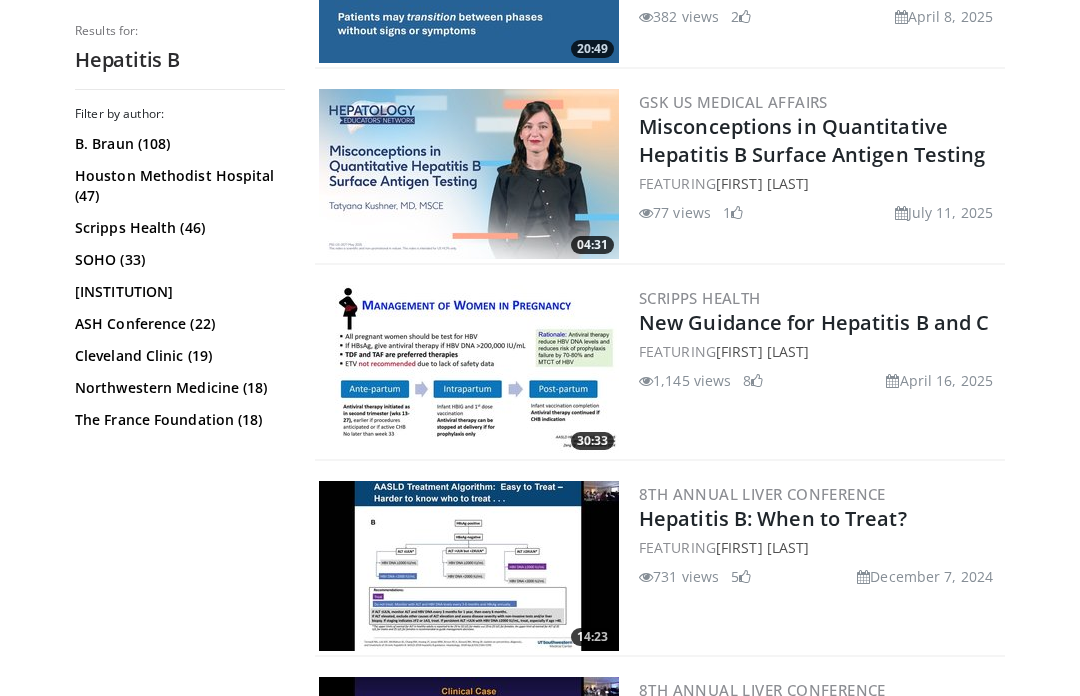 click on "Hepatitis B: When to Treat?" at bounding box center (773, 518) 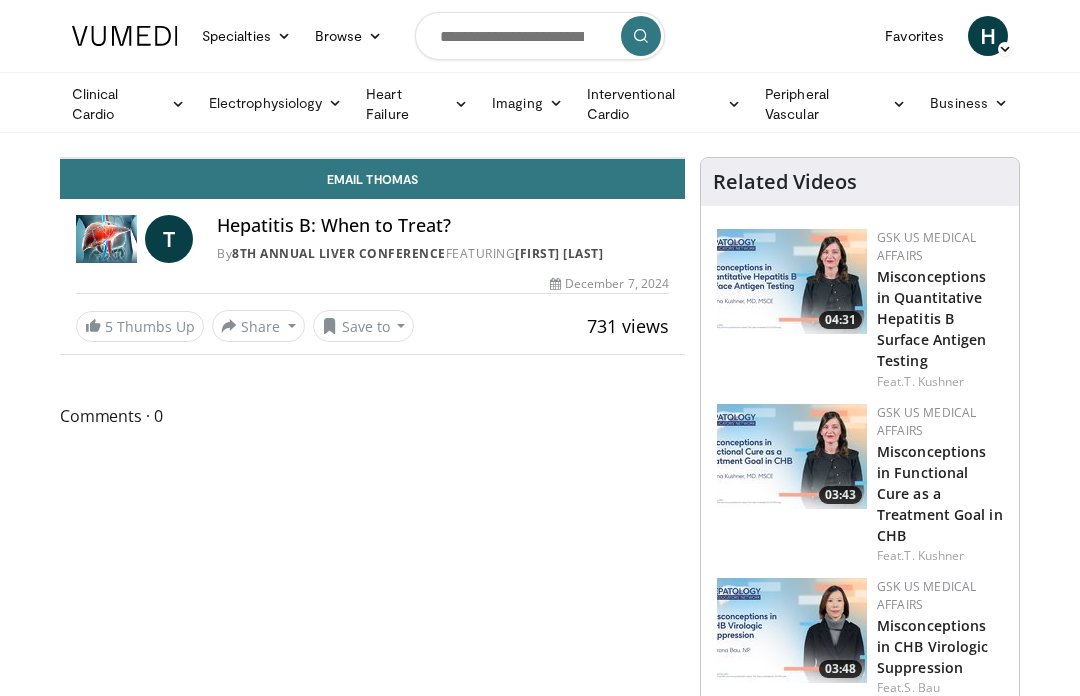 scroll, scrollTop: 0, scrollLeft: 0, axis: both 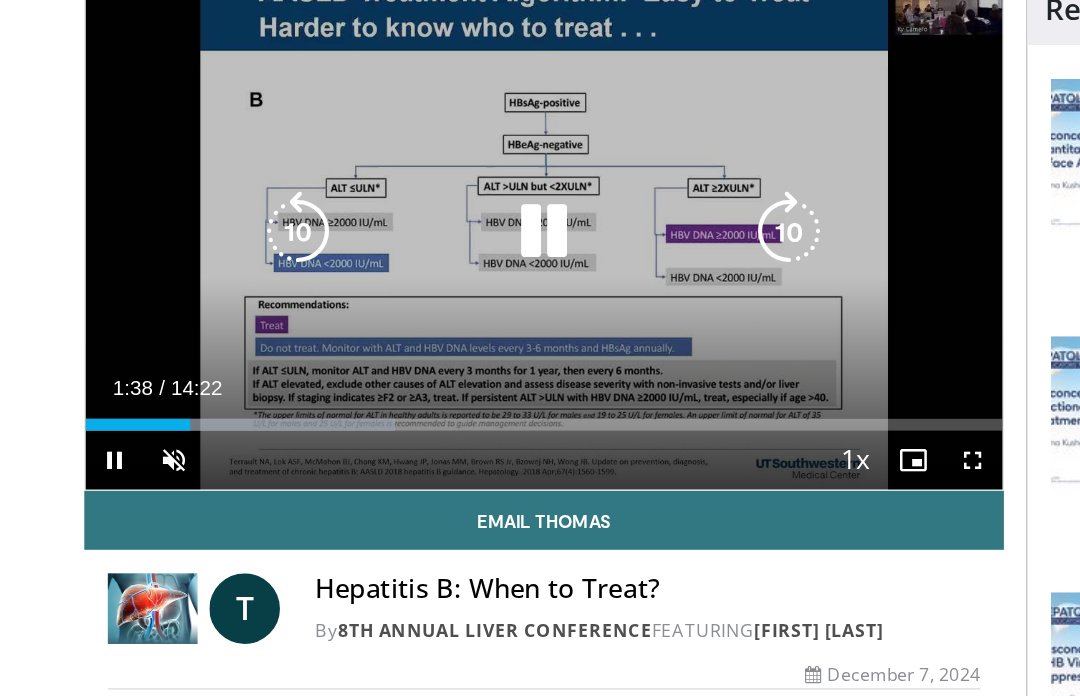 click at bounding box center [206, 230] 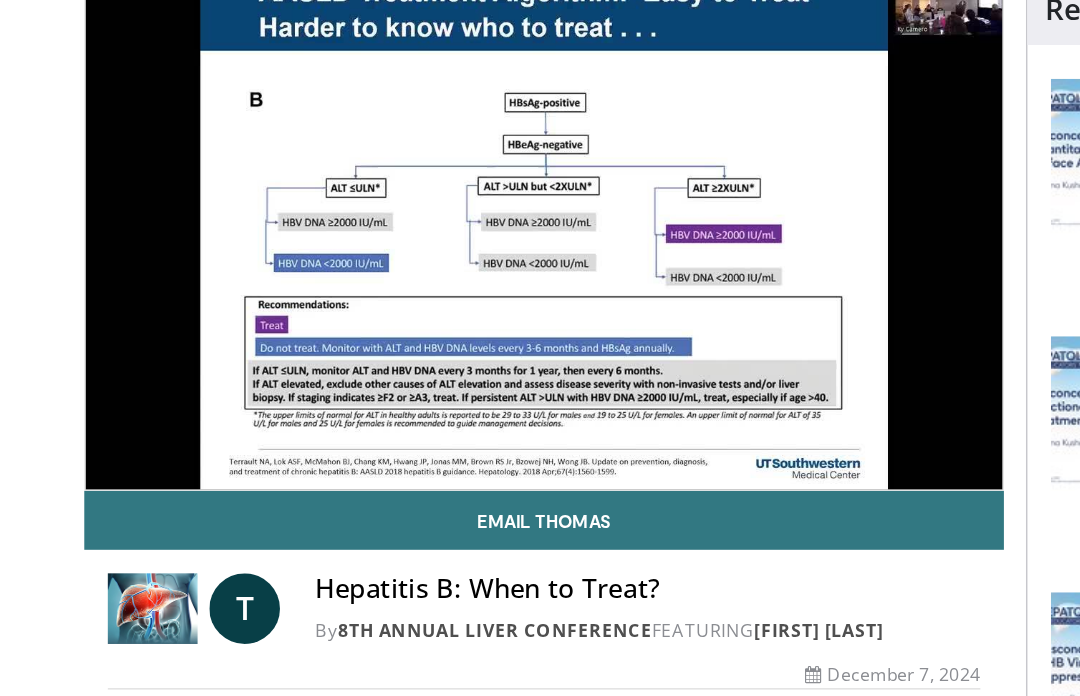 click at bounding box center (372, 230) 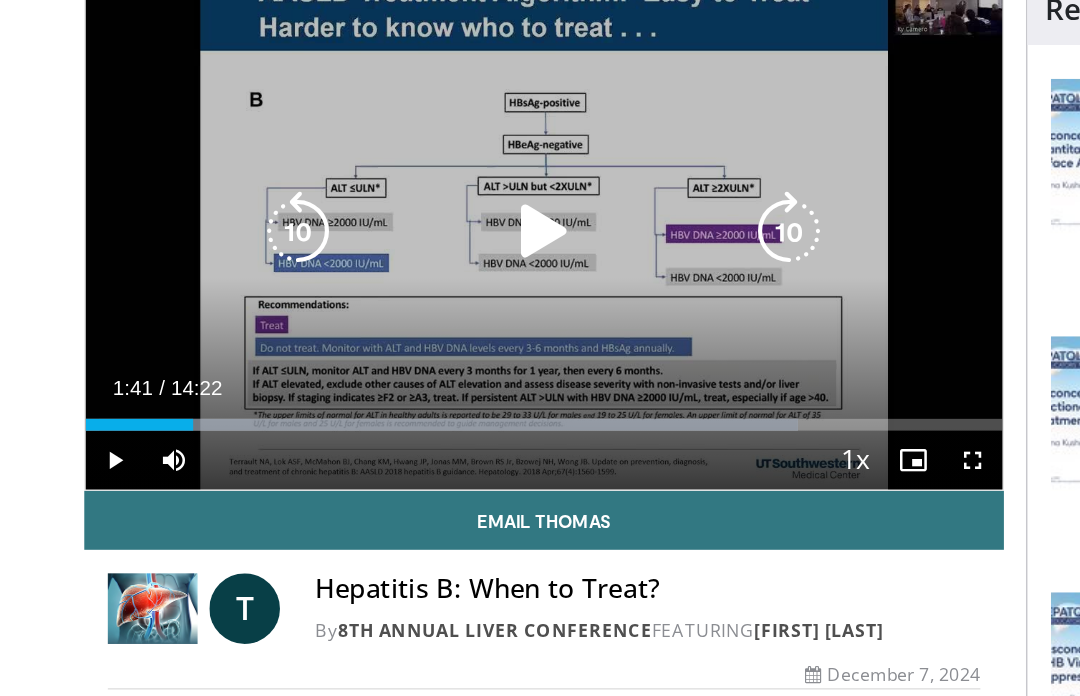 click at bounding box center [206, 230] 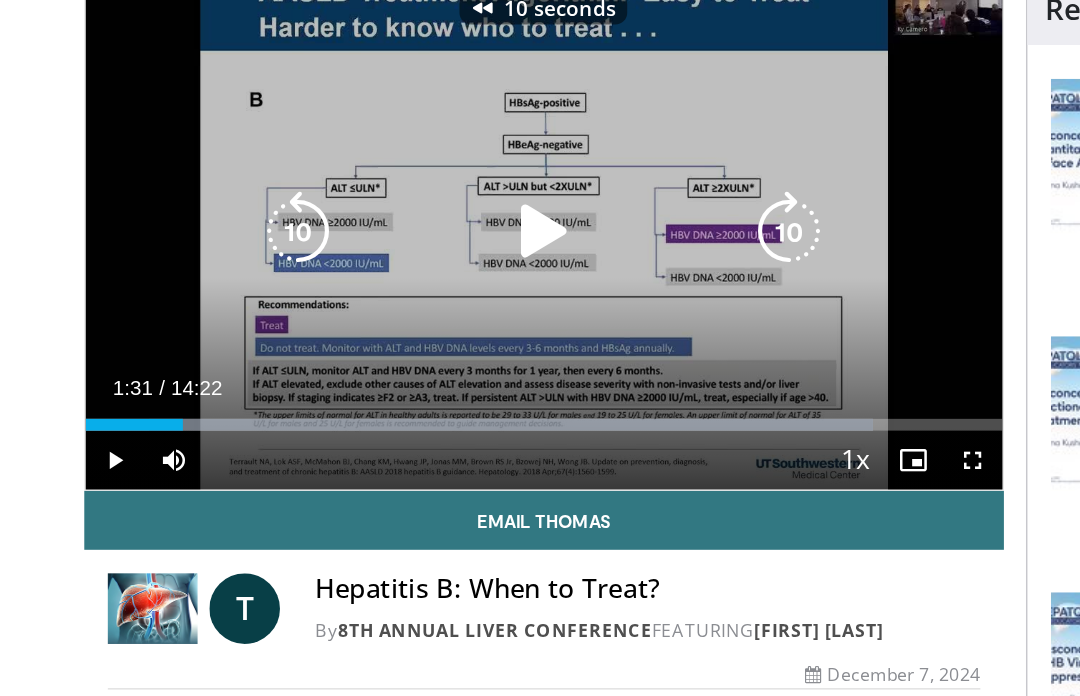 click at bounding box center [206, 230] 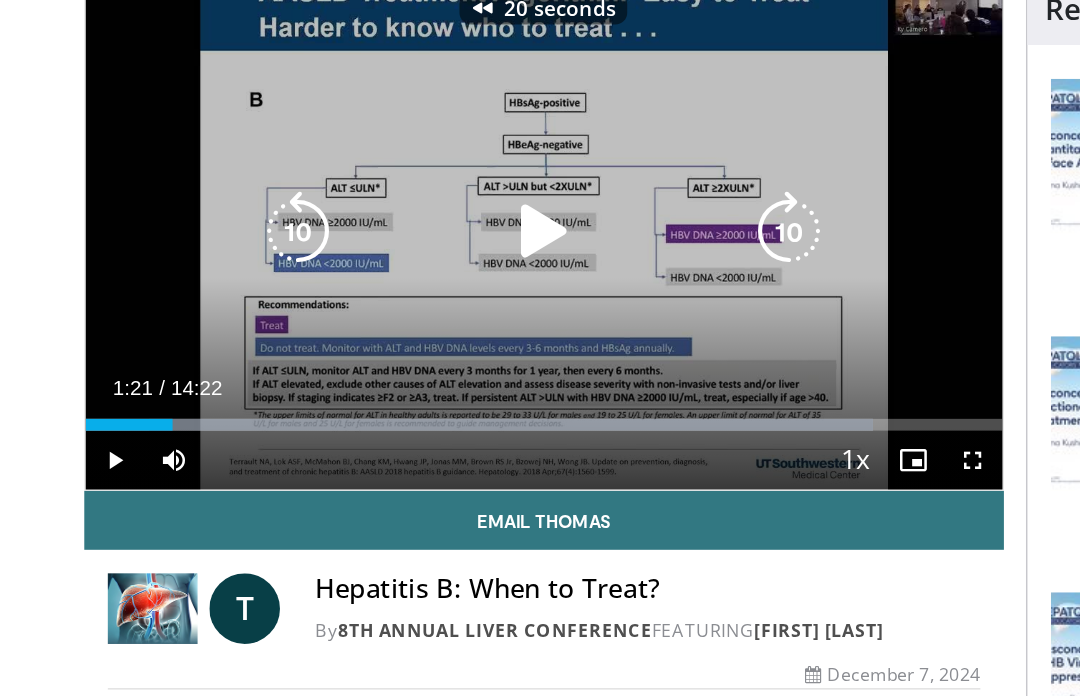 click at bounding box center (372, 230) 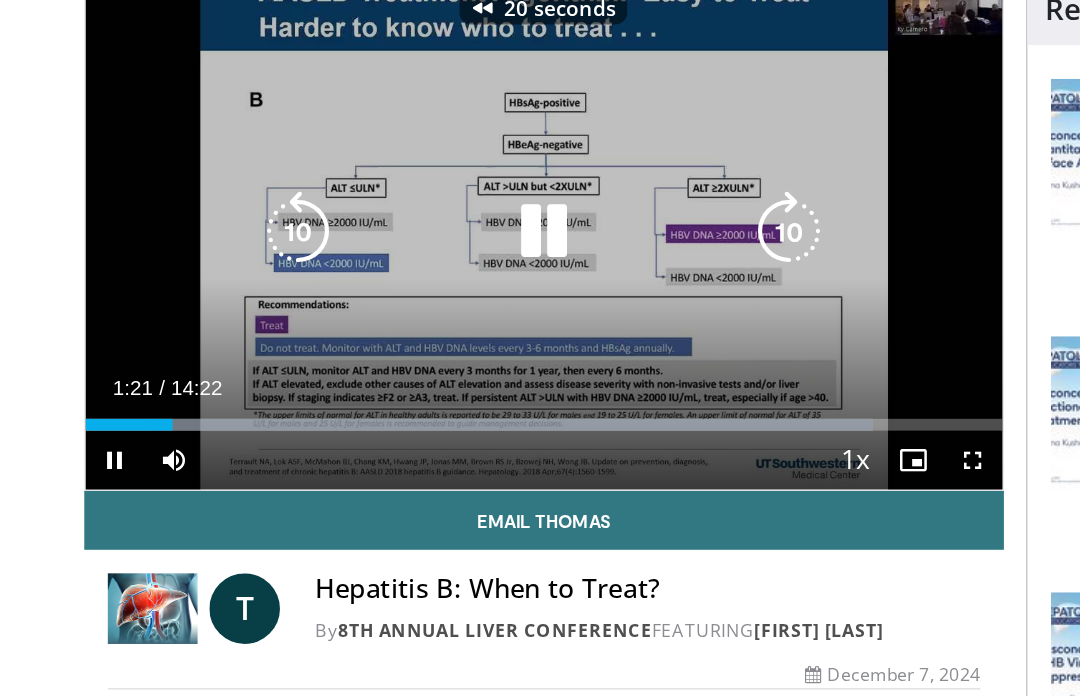 click at bounding box center (206, 230) 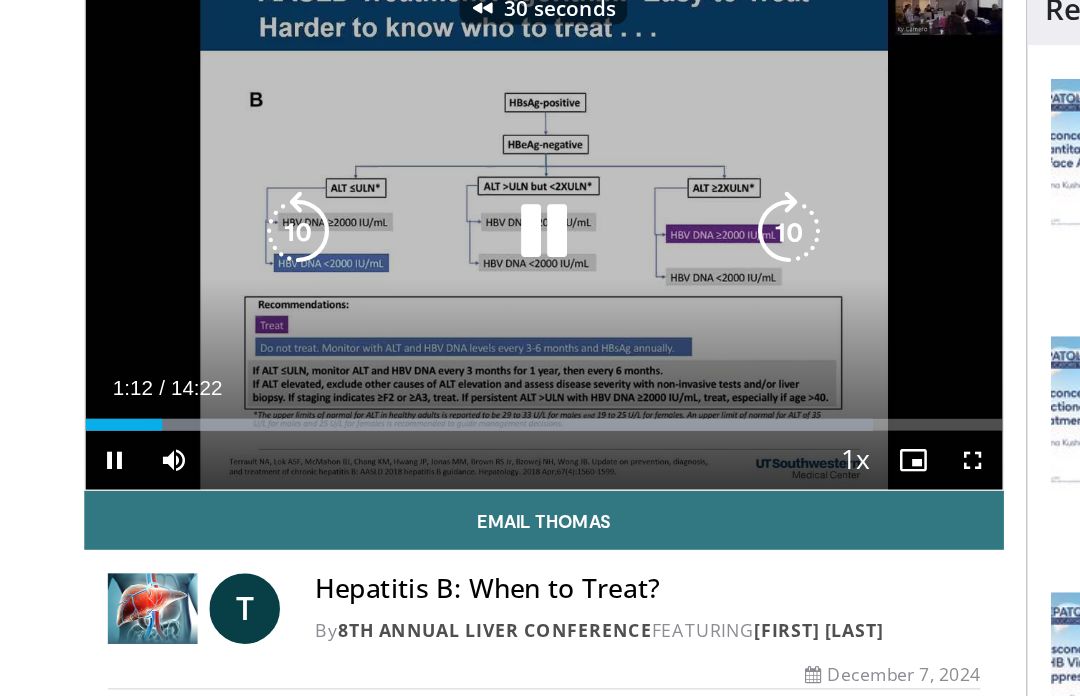 click at bounding box center [206, 230] 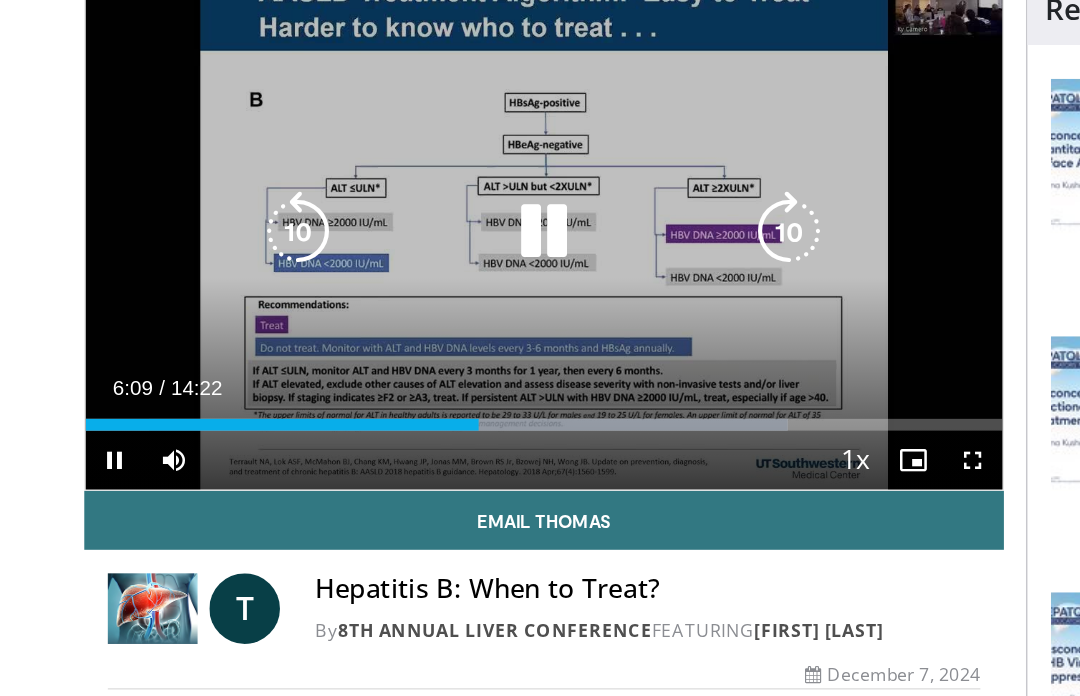 click at bounding box center [206, 230] 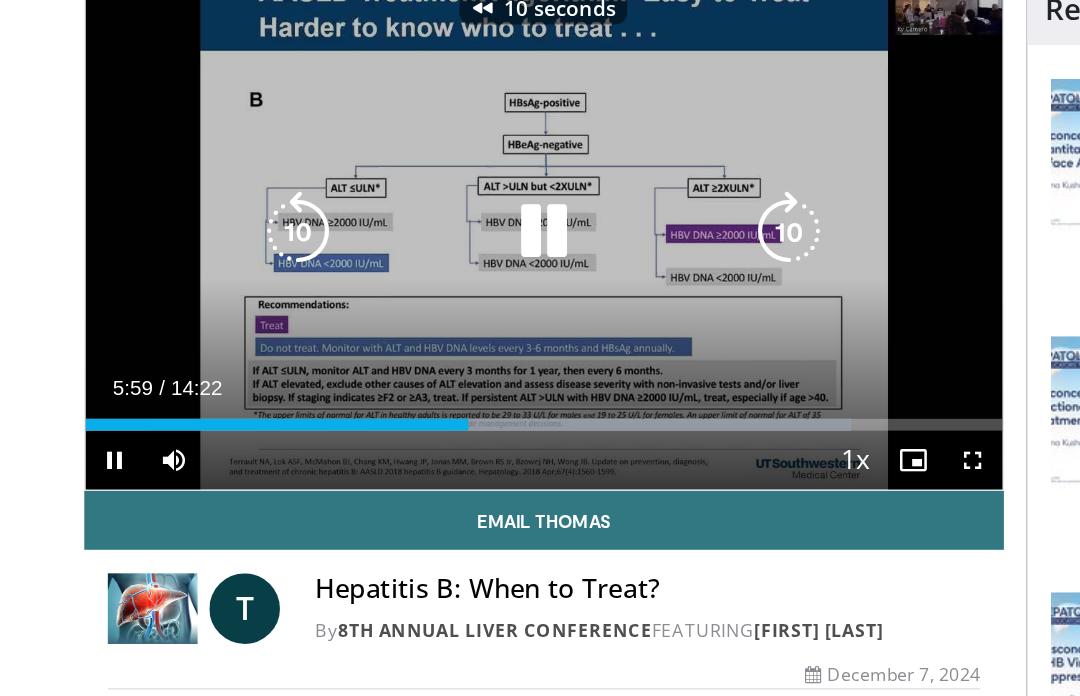 click at bounding box center [206, 230] 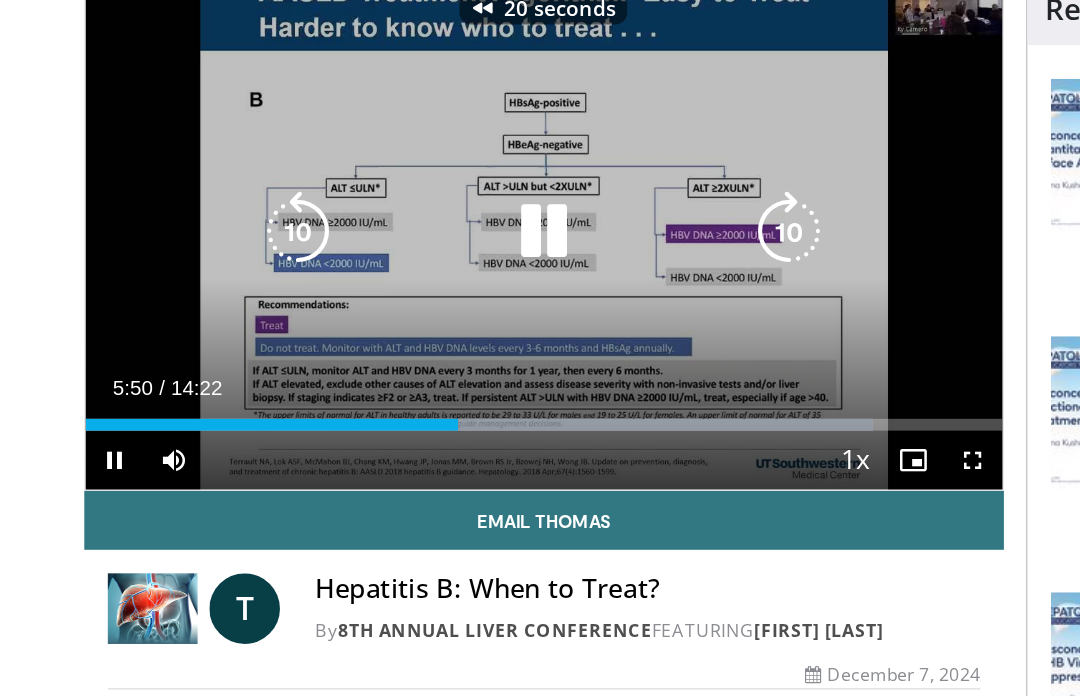 click at bounding box center [206, 230] 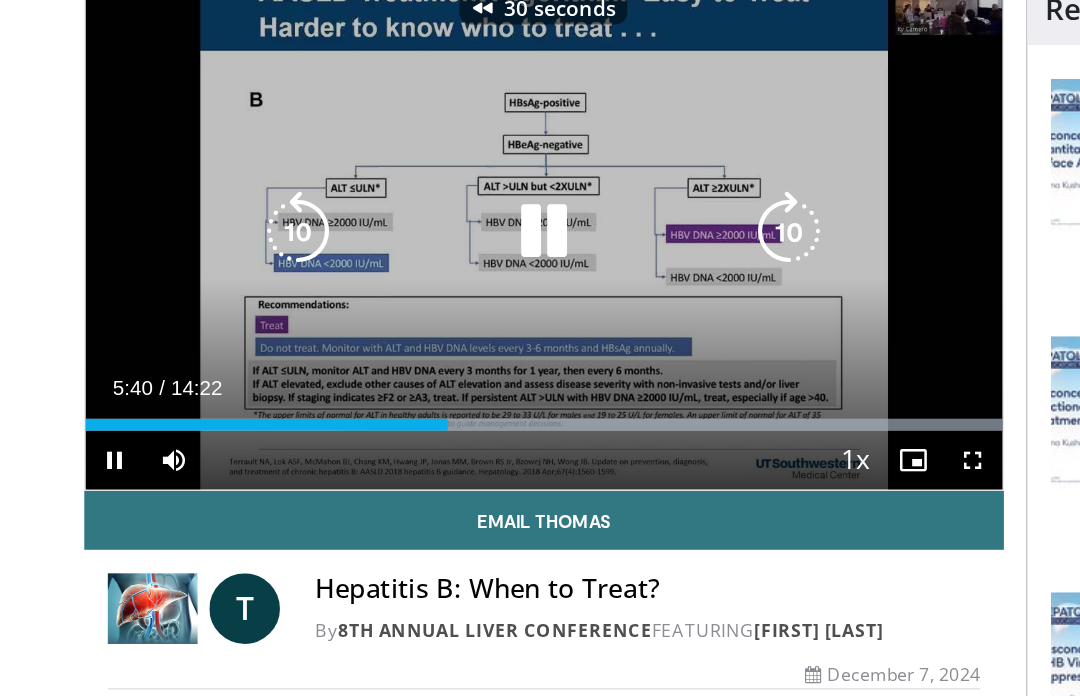 click at bounding box center [206, 230] 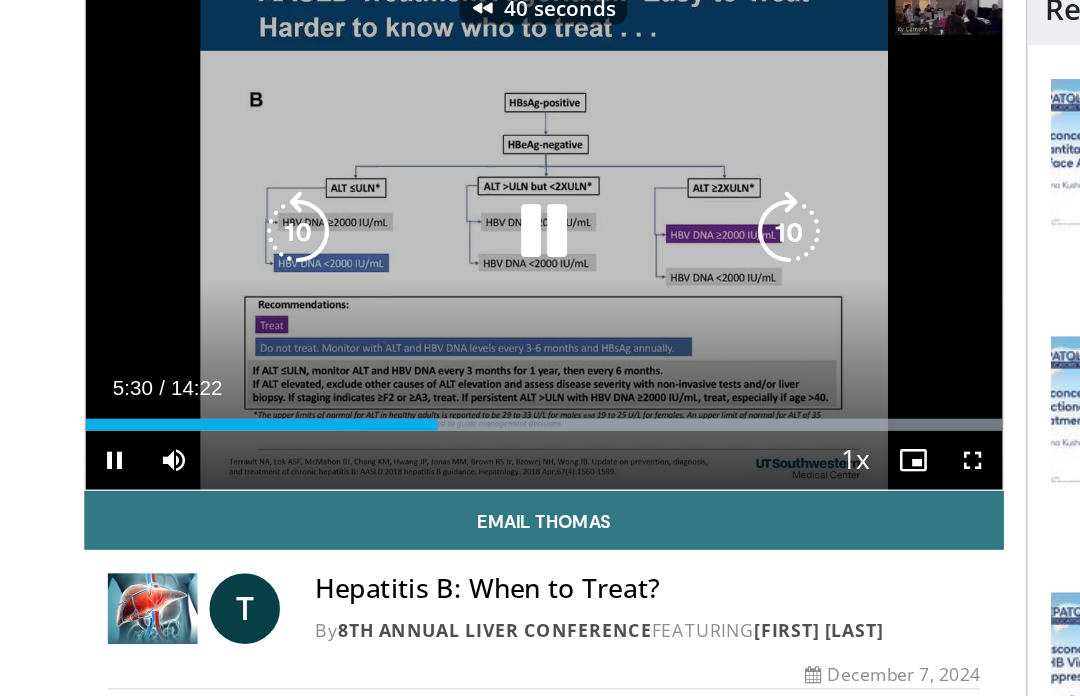 click at bounding box center (206, 230) 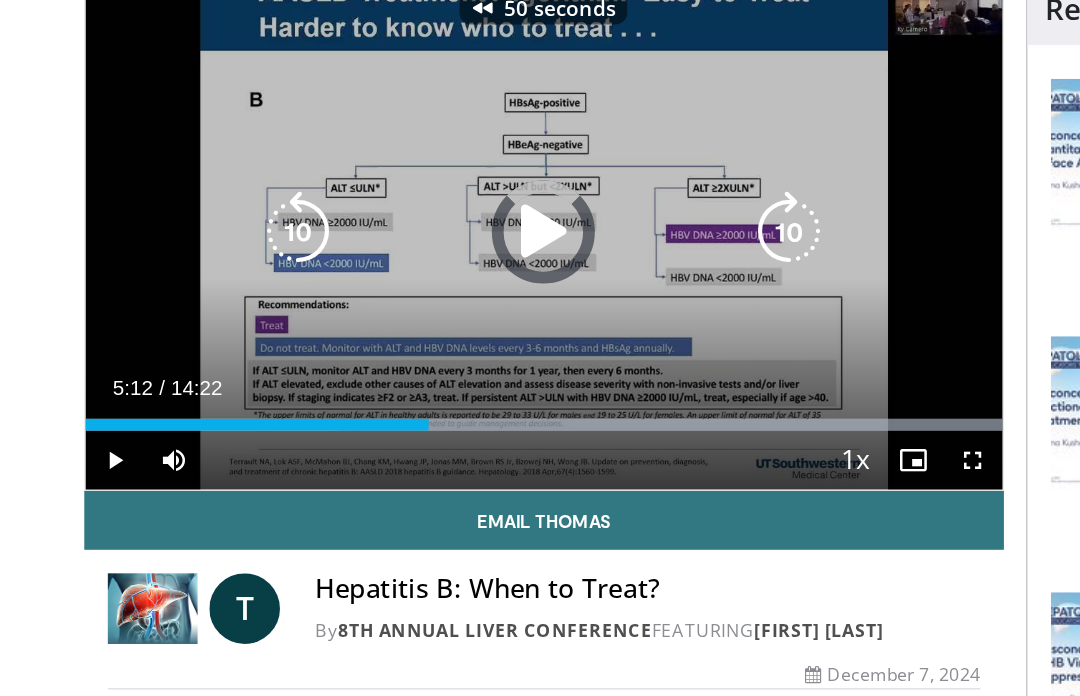 click on "Loaded :  99.99%" at bounding box center [372, 361] 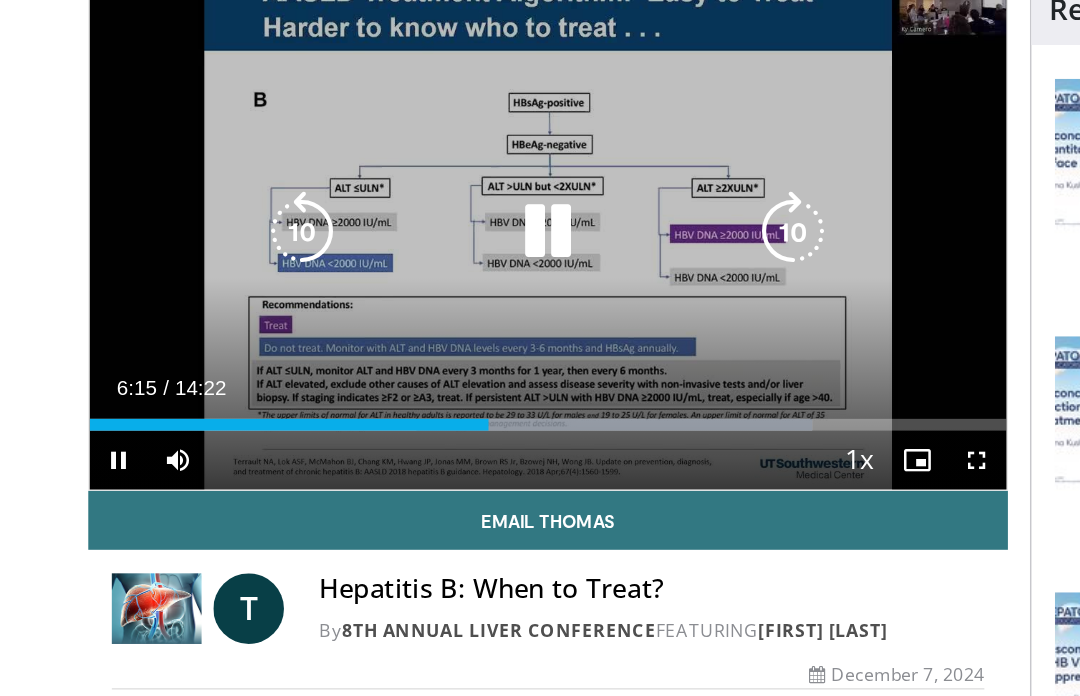 click at bounding box center [206, 230] 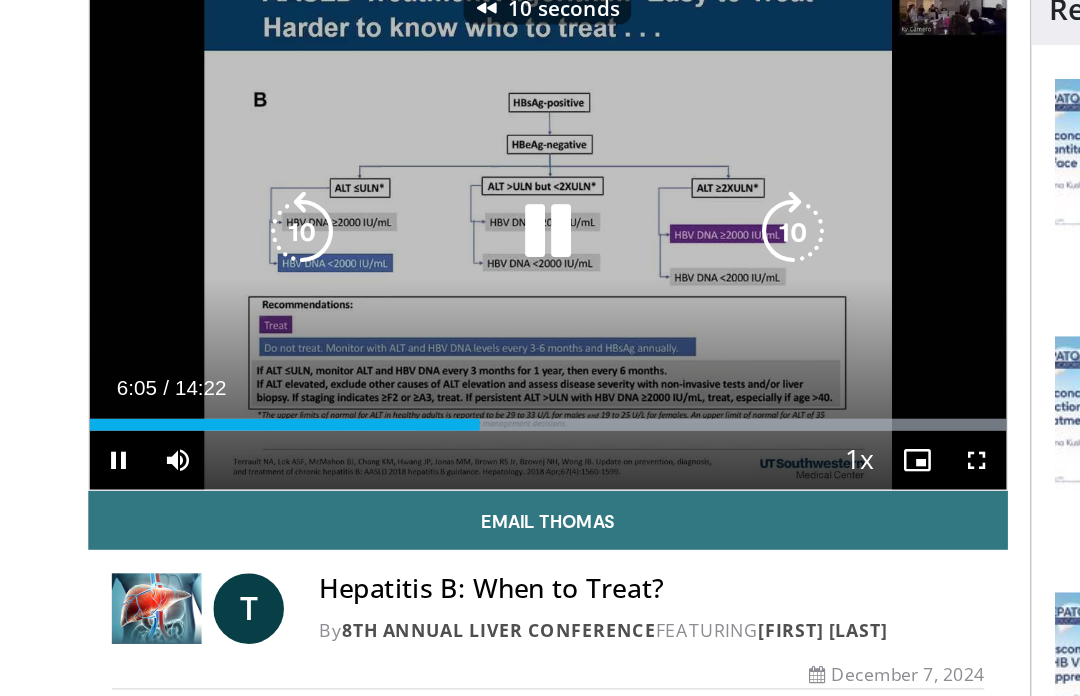 click at bounding box center [206, 230] 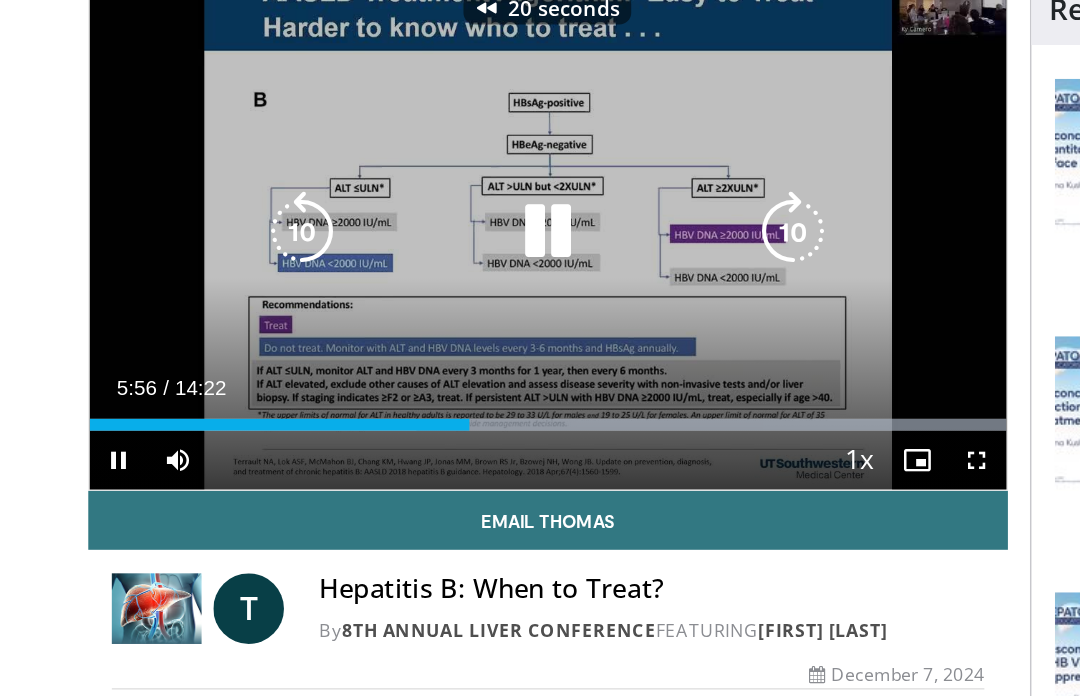 click at bounding box center (206, 230) 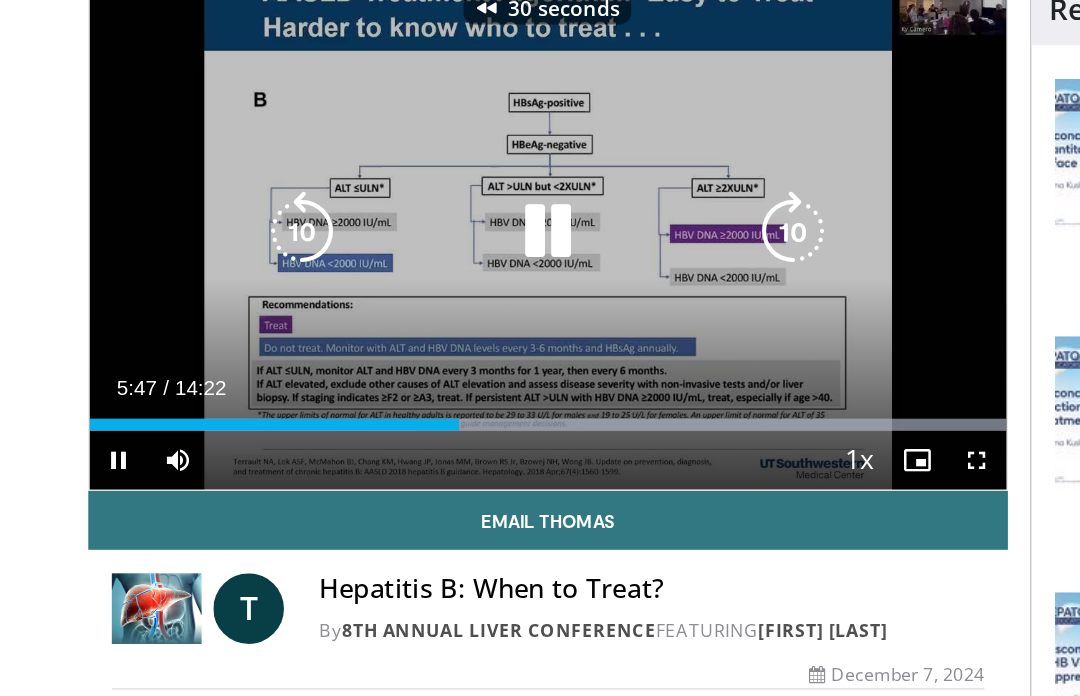 click at bounding box center (206, 230) 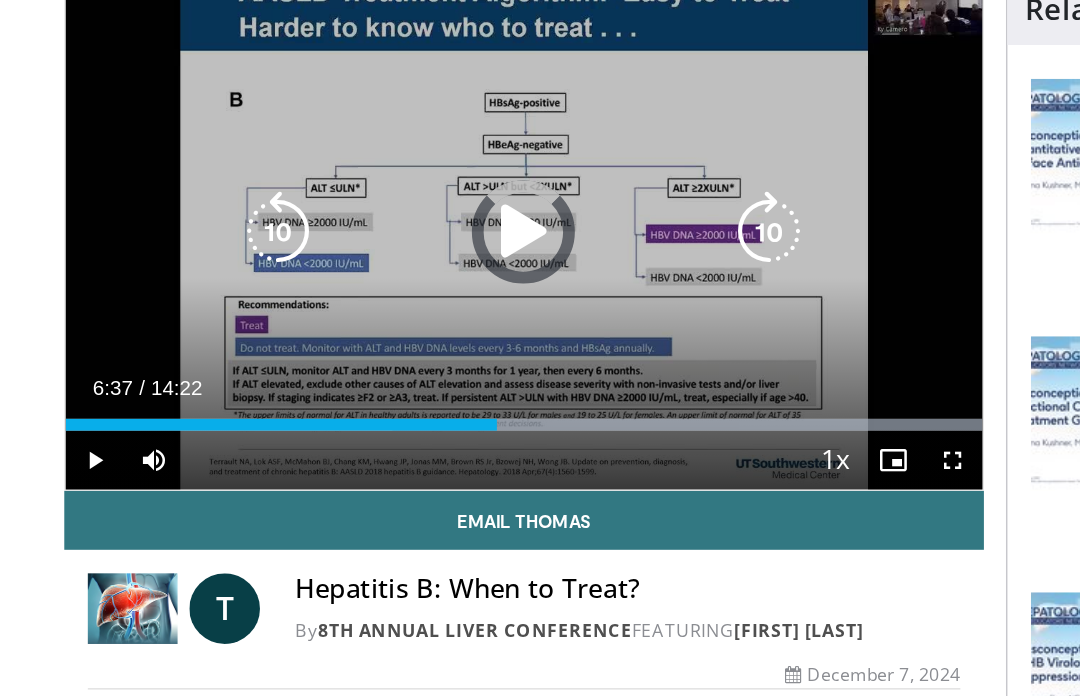 click at bounding box center [207, 361] 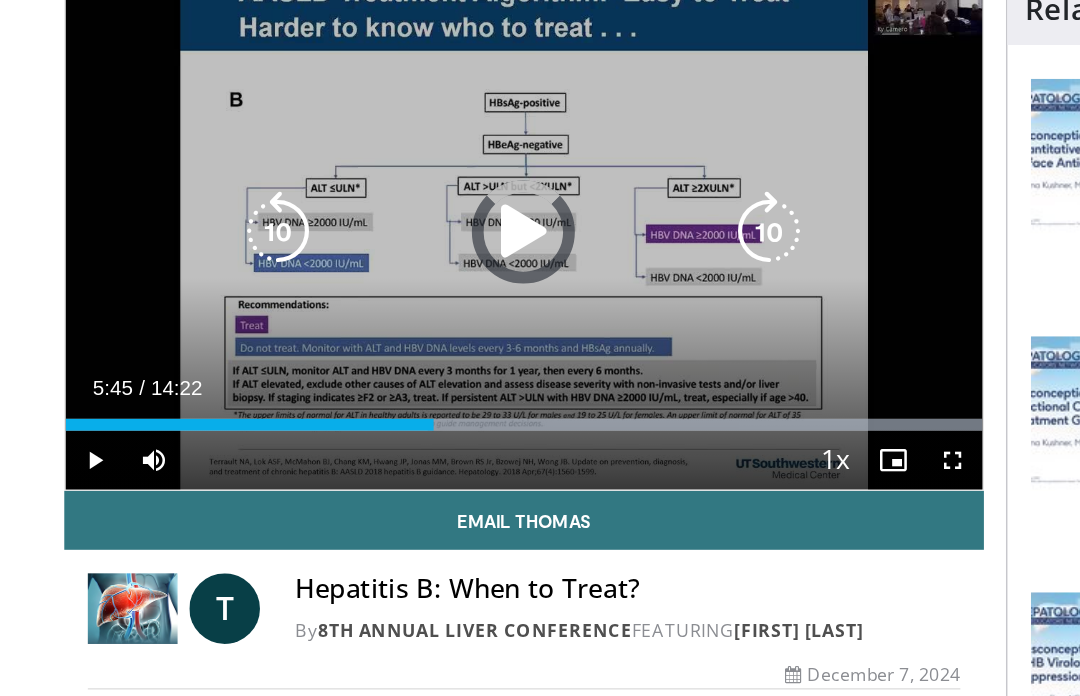 click on "Loaded :  99.99%" at bounding box center [372, 361] 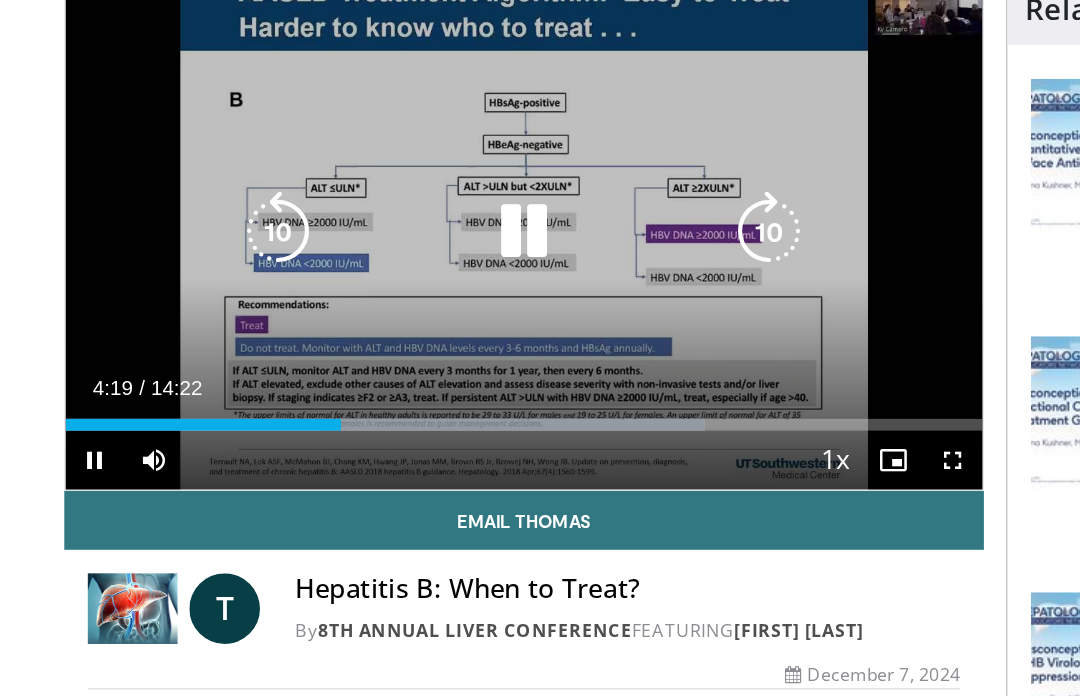 click at bounding box center [372, 230] 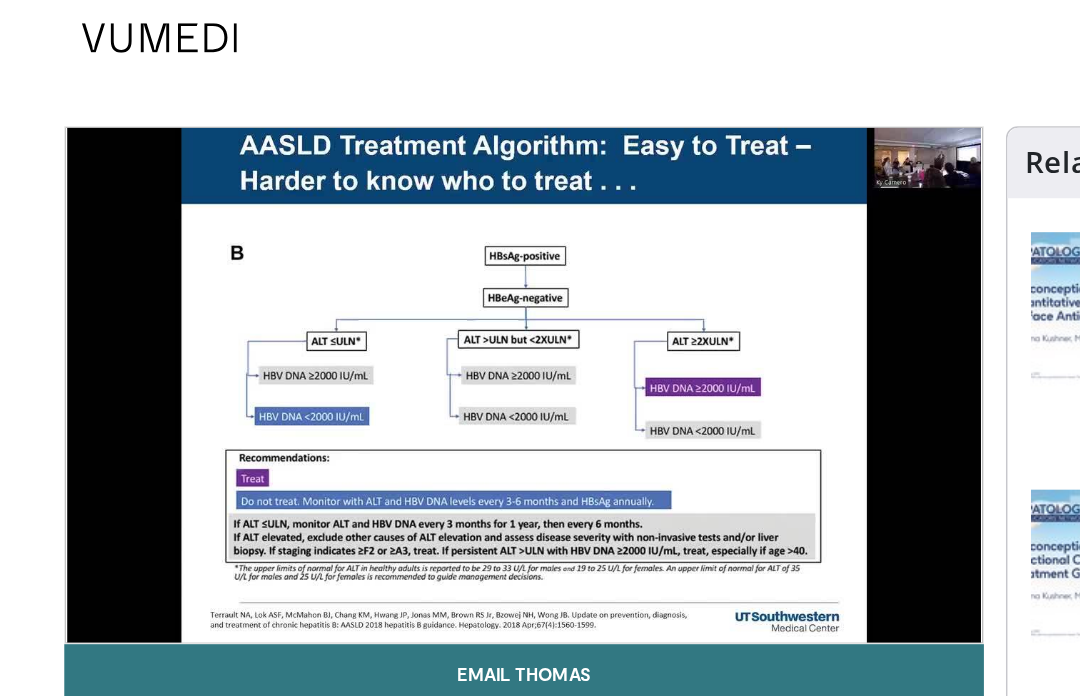 scroll, scrollTop: 0, scrollLeft: 0, axis: both 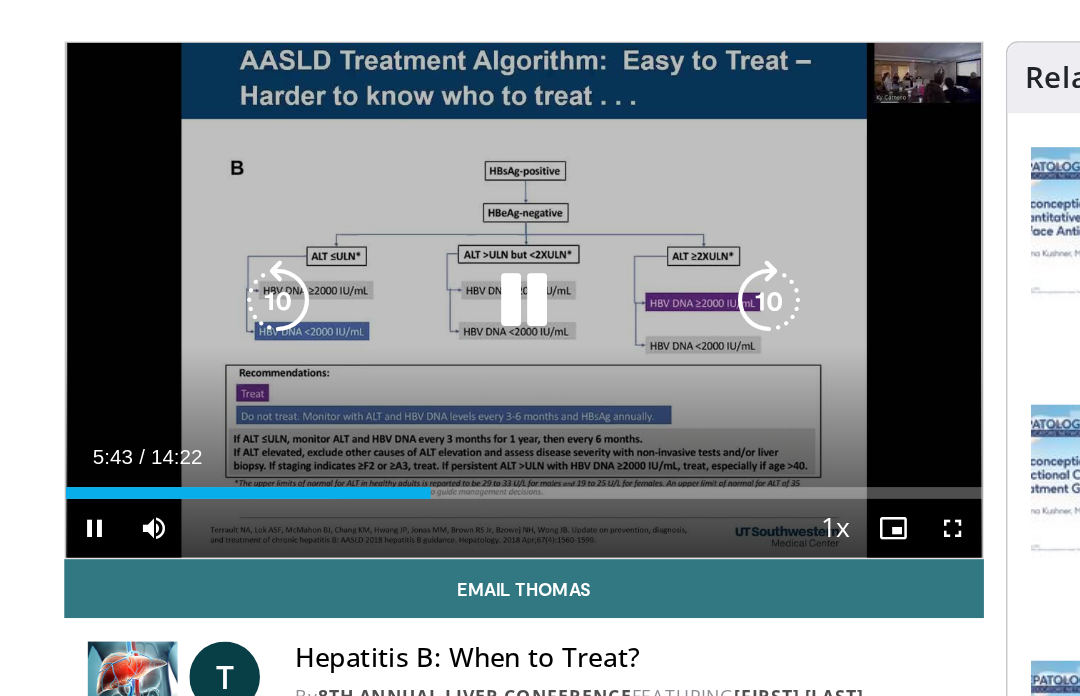 click at bounding box center (206, 272) 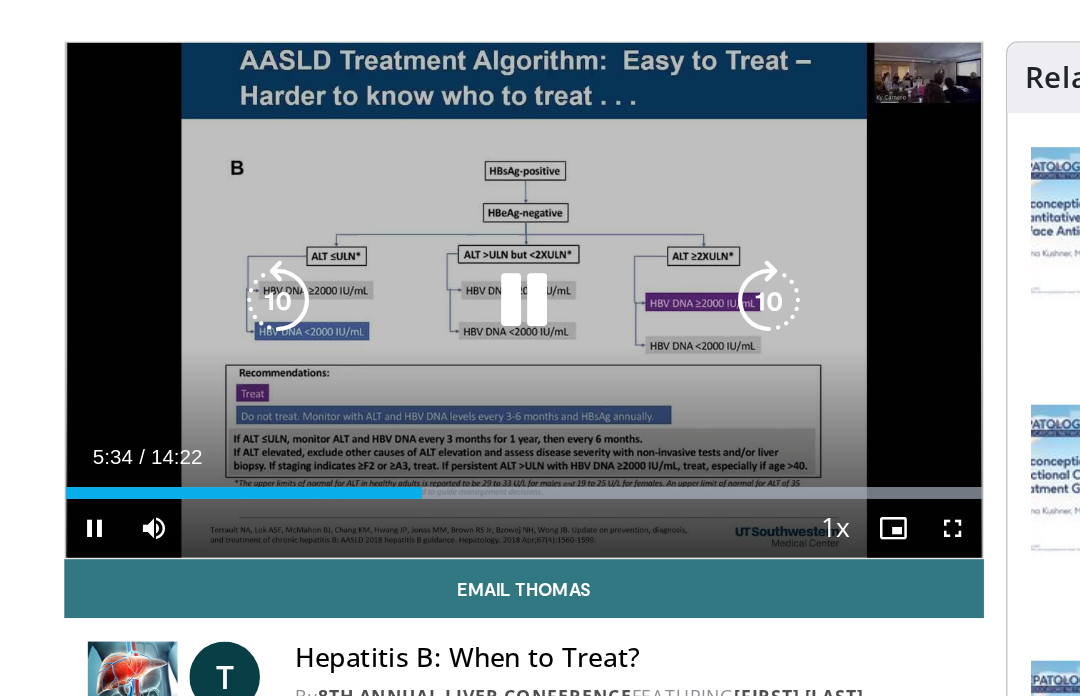 click at bounding box center (206, 272) 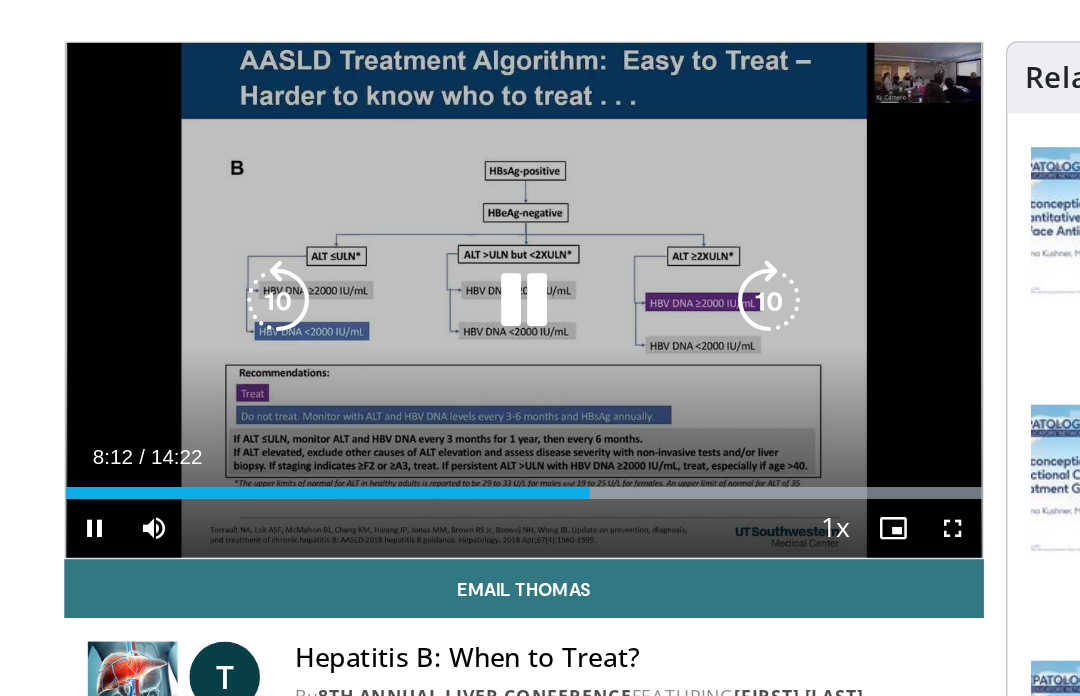 click at bounding box center (206, 272) 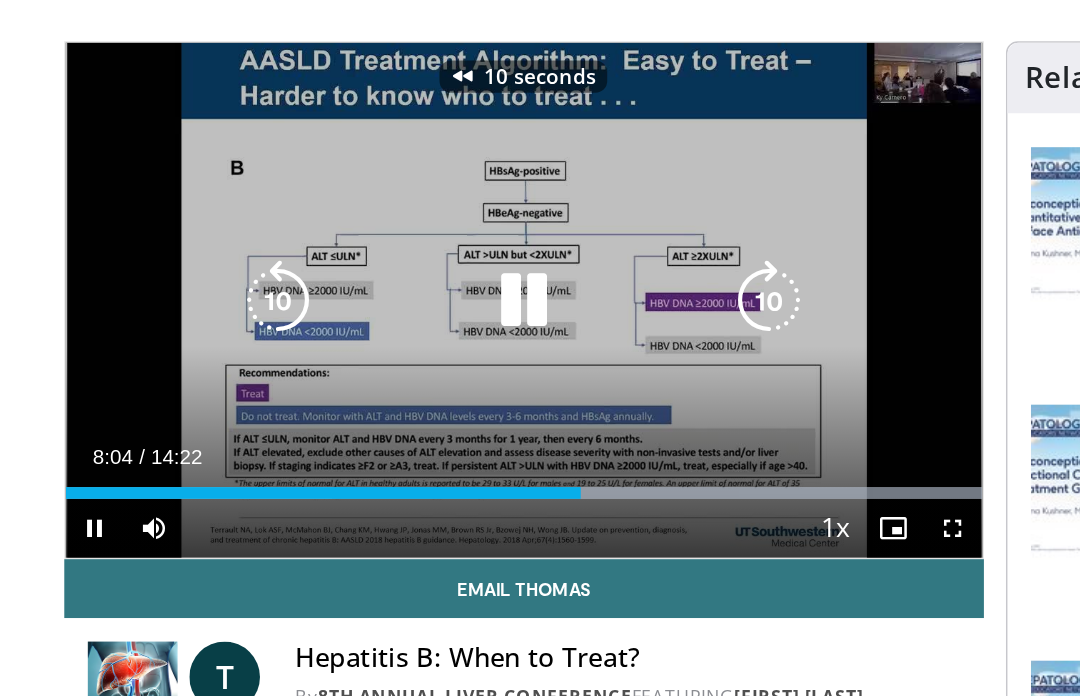 click at bounding box center [372, 272] 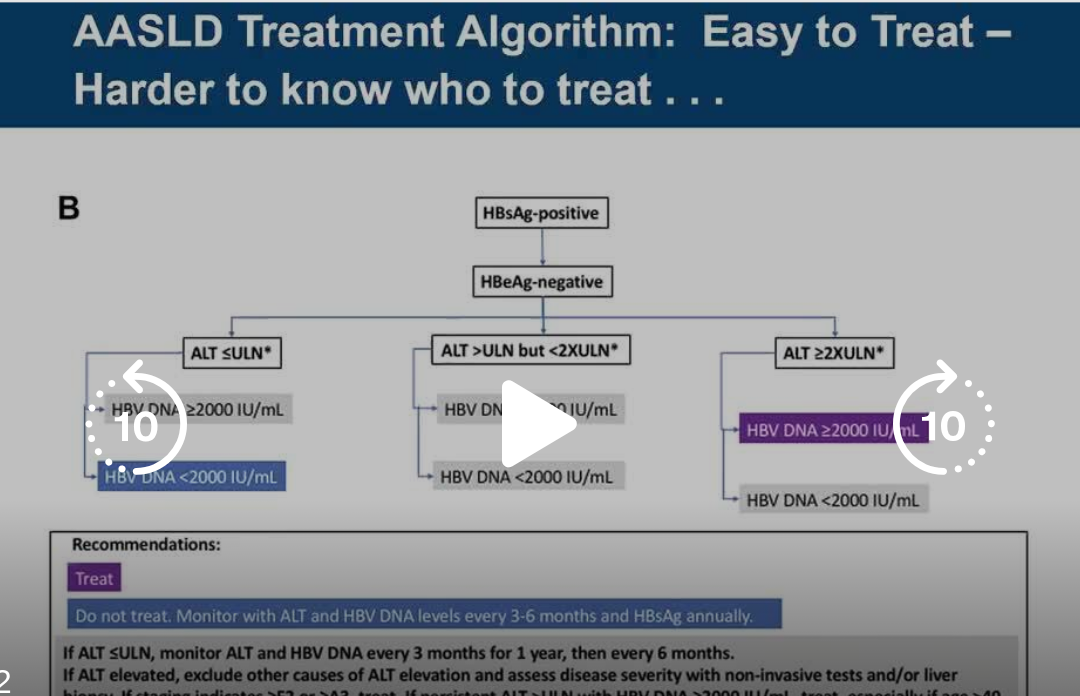 click at bounding box center (206, 272) 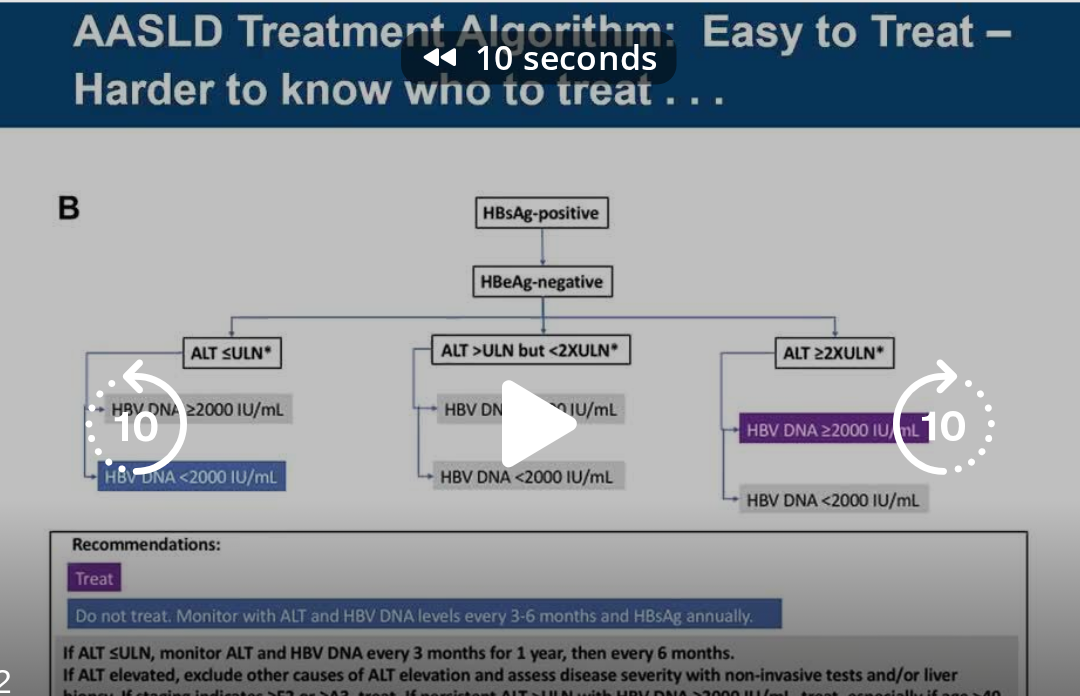 click at bounding box center (206, 272) 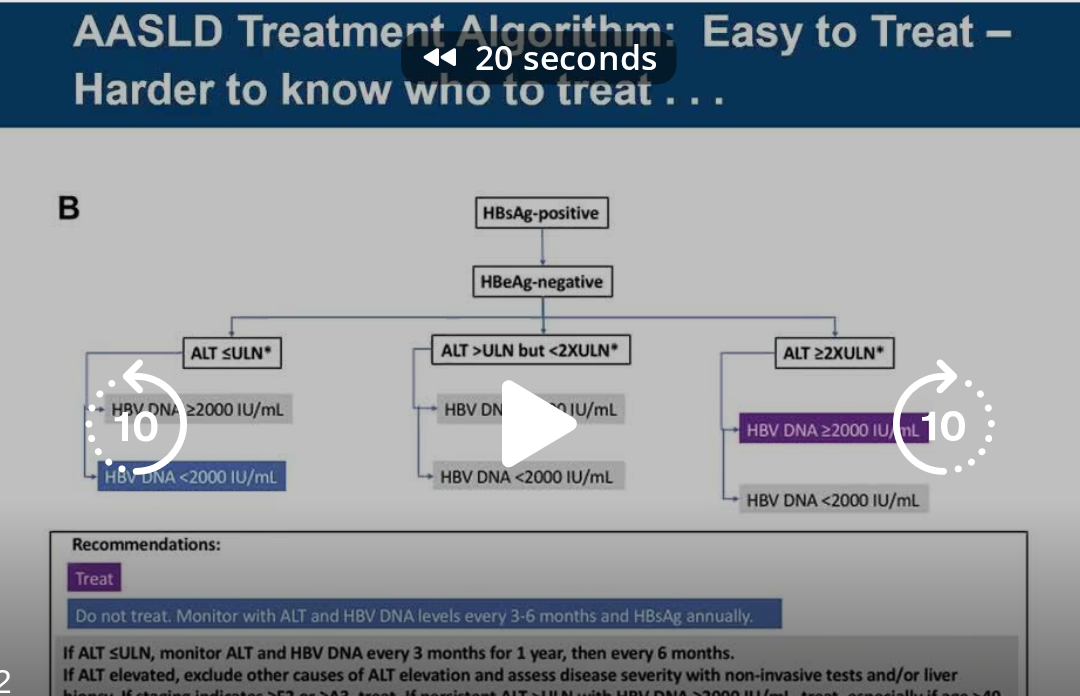 click at bounding box center [206, 272] 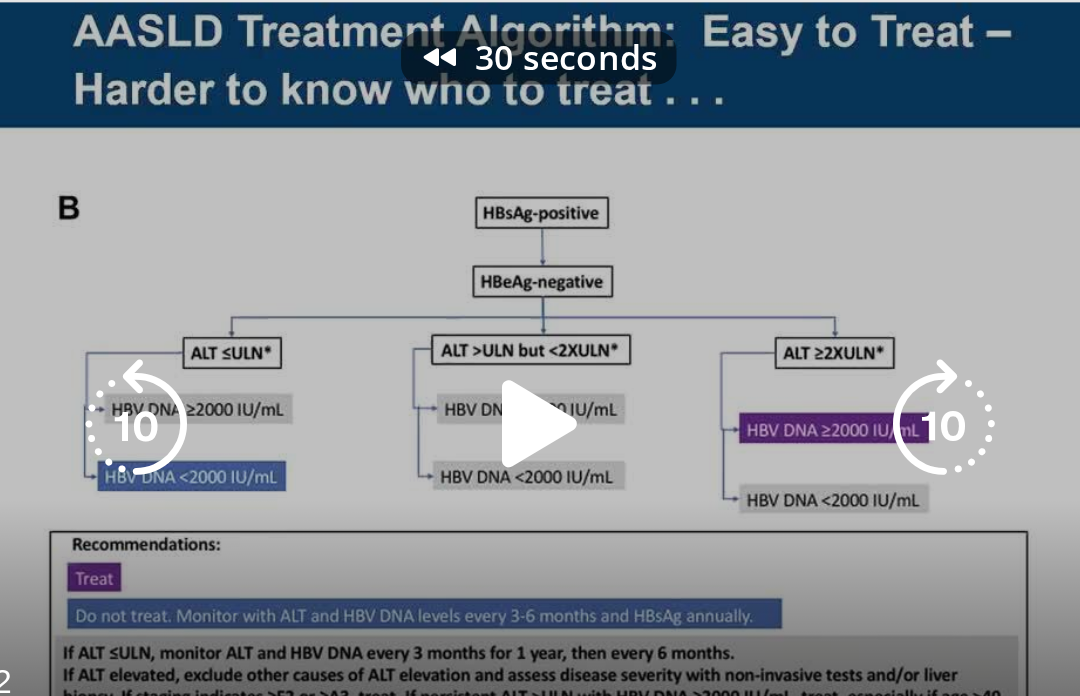 click on "30 seconds
Tap to unmute" at bounding box center [372, 272] 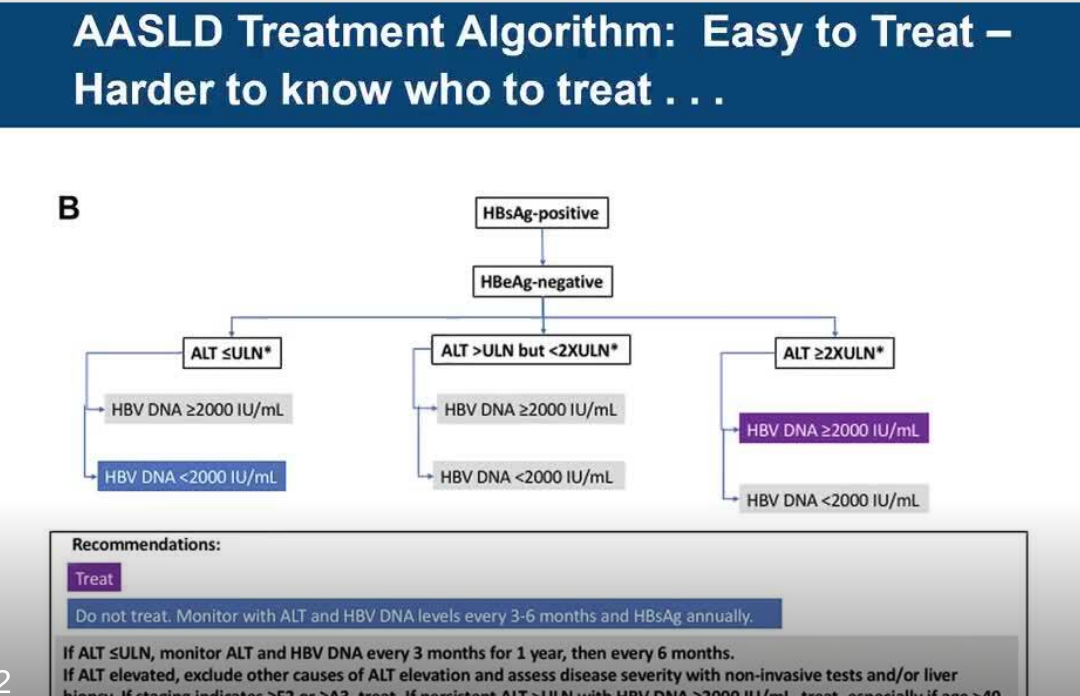 click at bounding box center (224, 403) 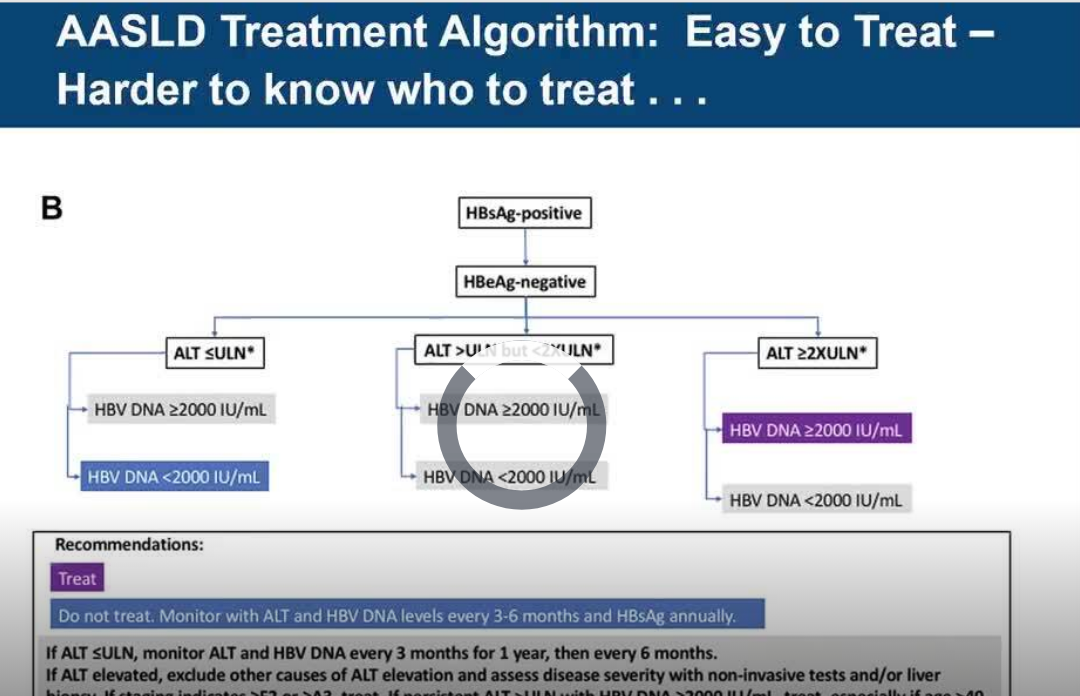 click at bounding box center (179, 403) 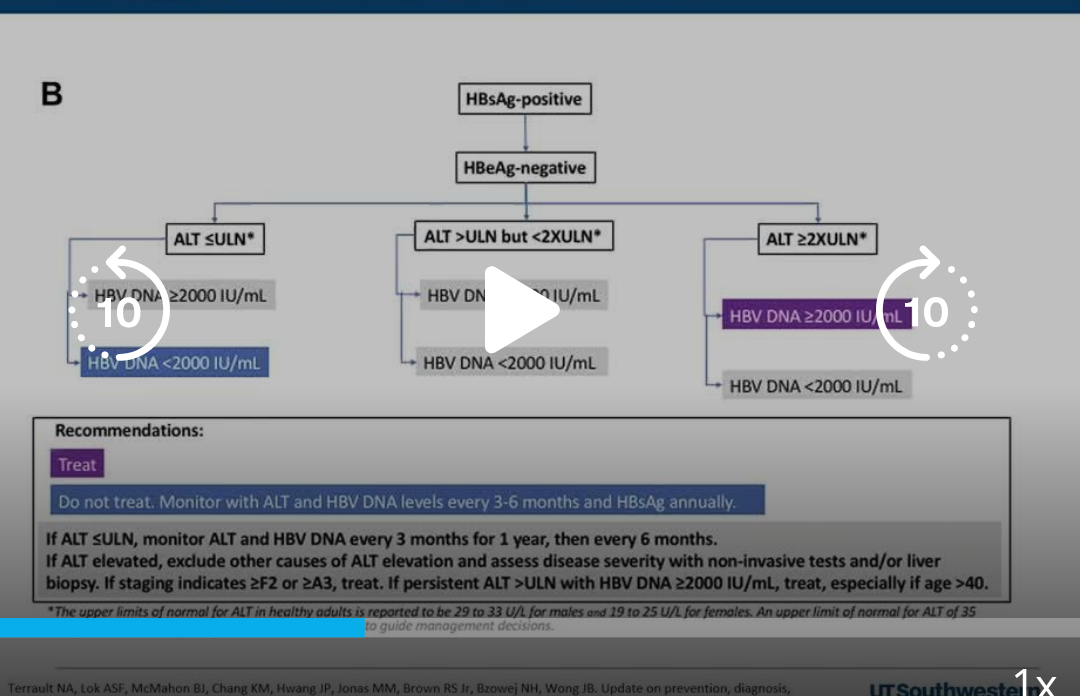 click at bounding box center (372, 272) 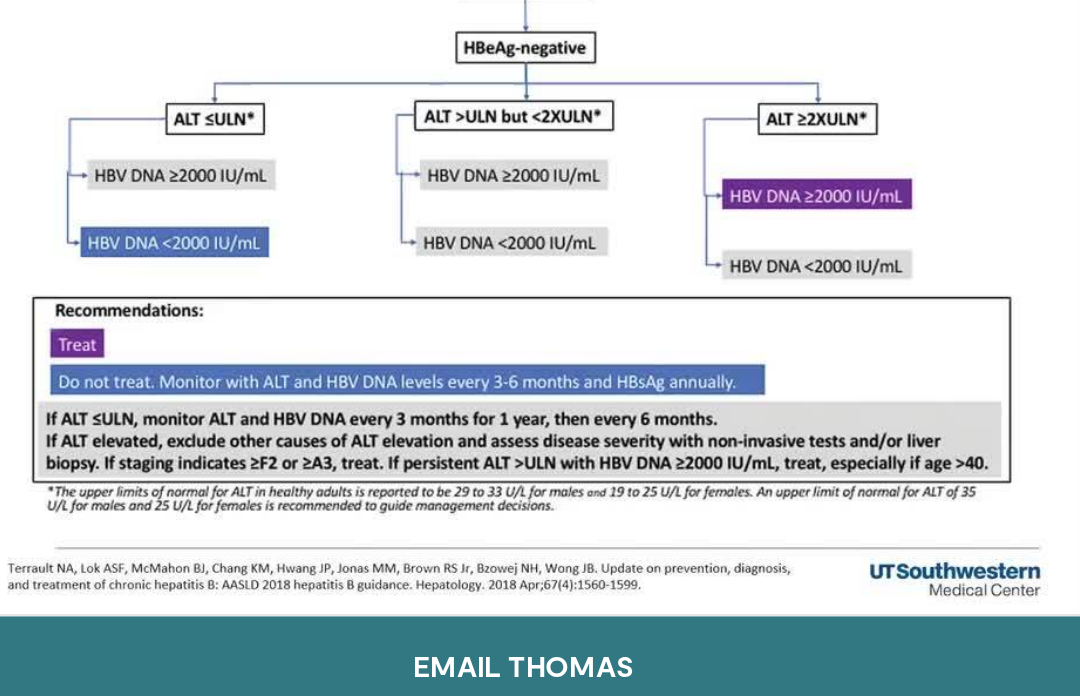 click at bounding box center (372, 272) 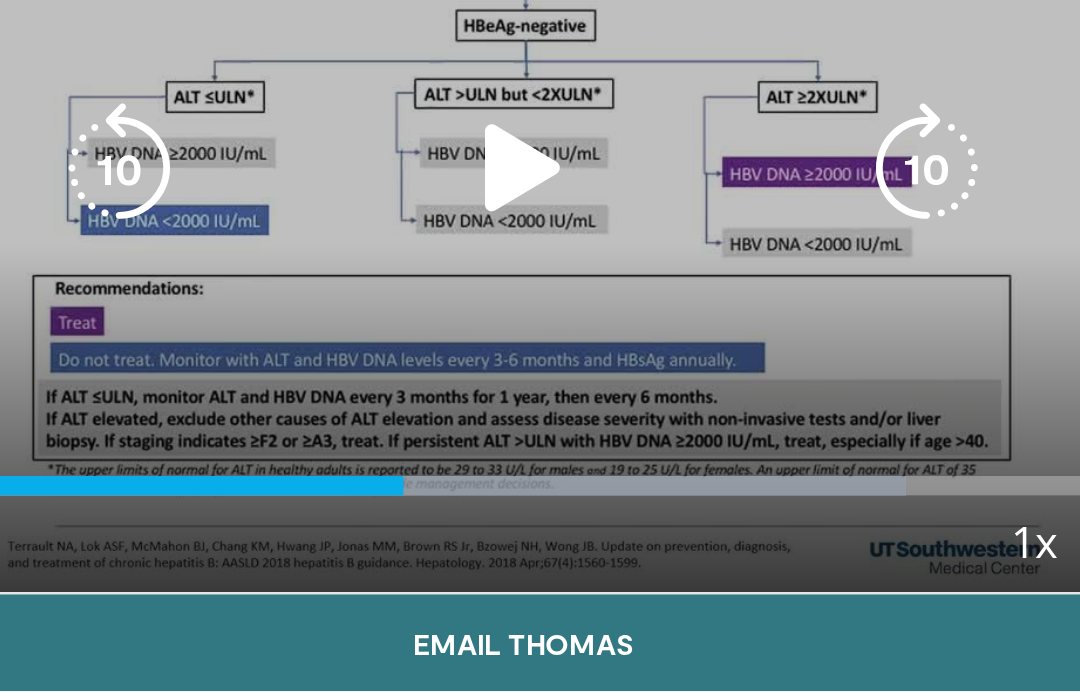click at bounding box center [372, 272] 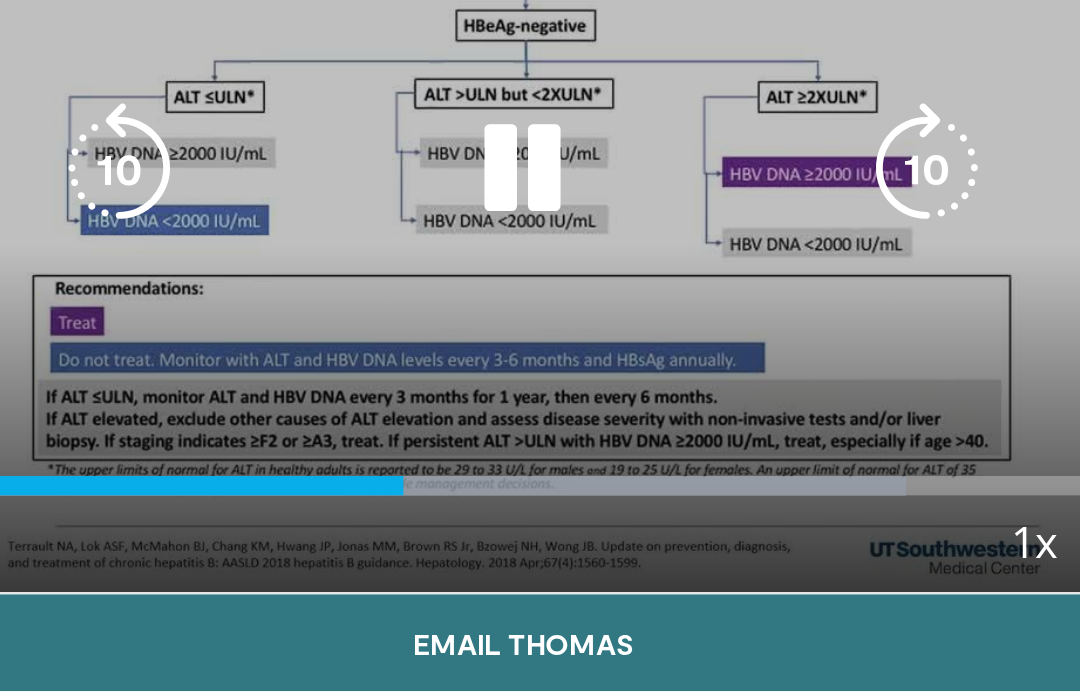 click on "Current Time  6:03 / Duration  14:22 Pause Skip Backward Skip Forward Mute Loaded :  75.40% Stream Type  LIVE Seek to live, currently behind live LIVE   1x Playback Rate 0.5x 0.75x 1x , selected 1.25x 1.5x 1.75x 2x Chapters Chapters Descriptions descriptions off , selected Captions captions off , selected Audio Track en (Main) , selected Fullscreen Enable picture-in-picture mode" at bounding box center [372, 427] 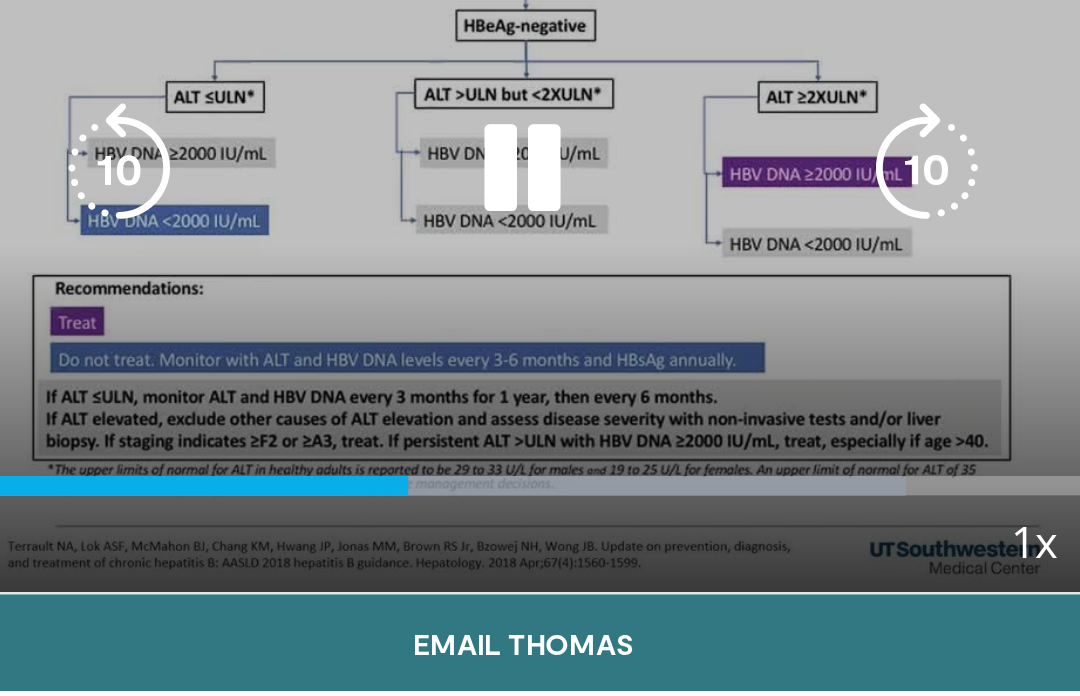 click at bounding box center [372, 272] 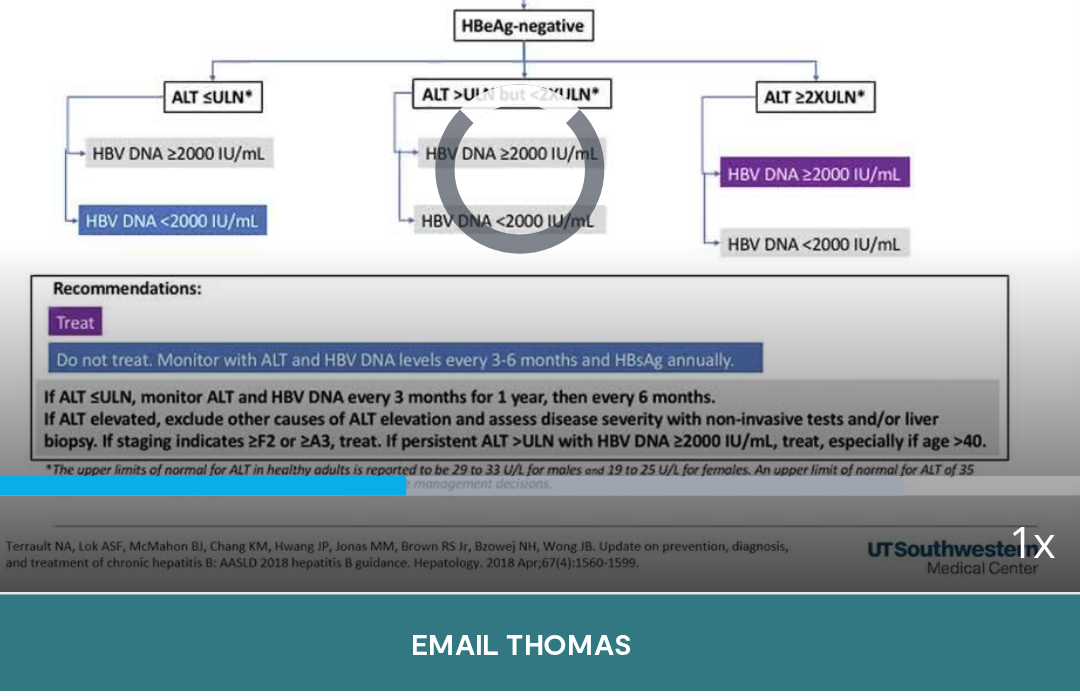 click at bounding box center (193, 403) 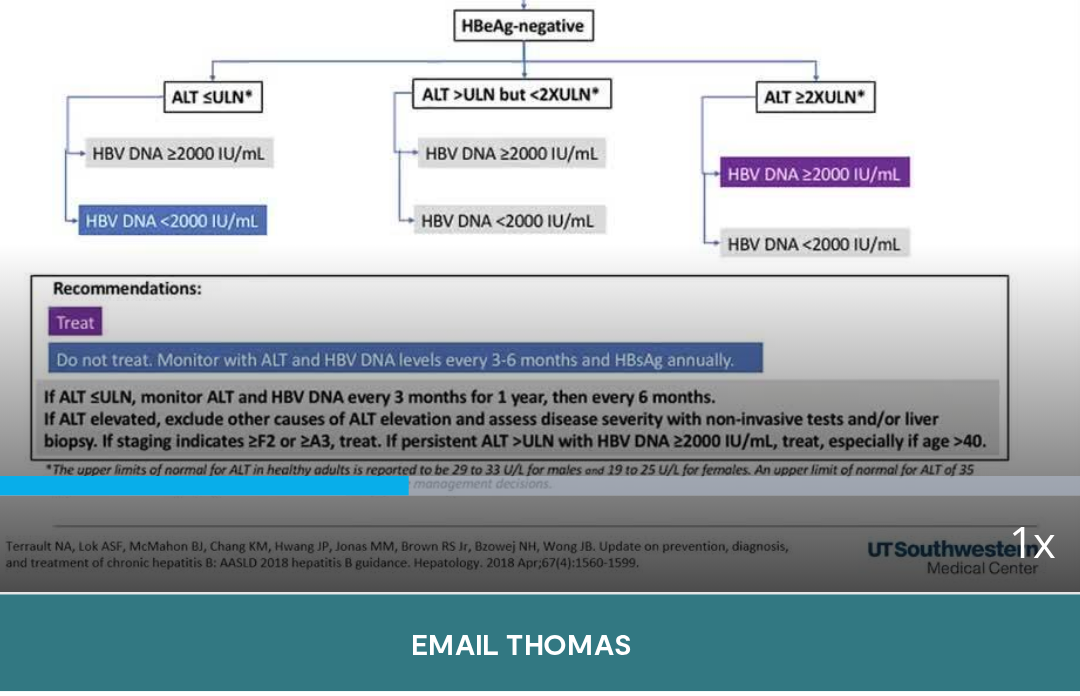 click at bounding box center [372, 272] 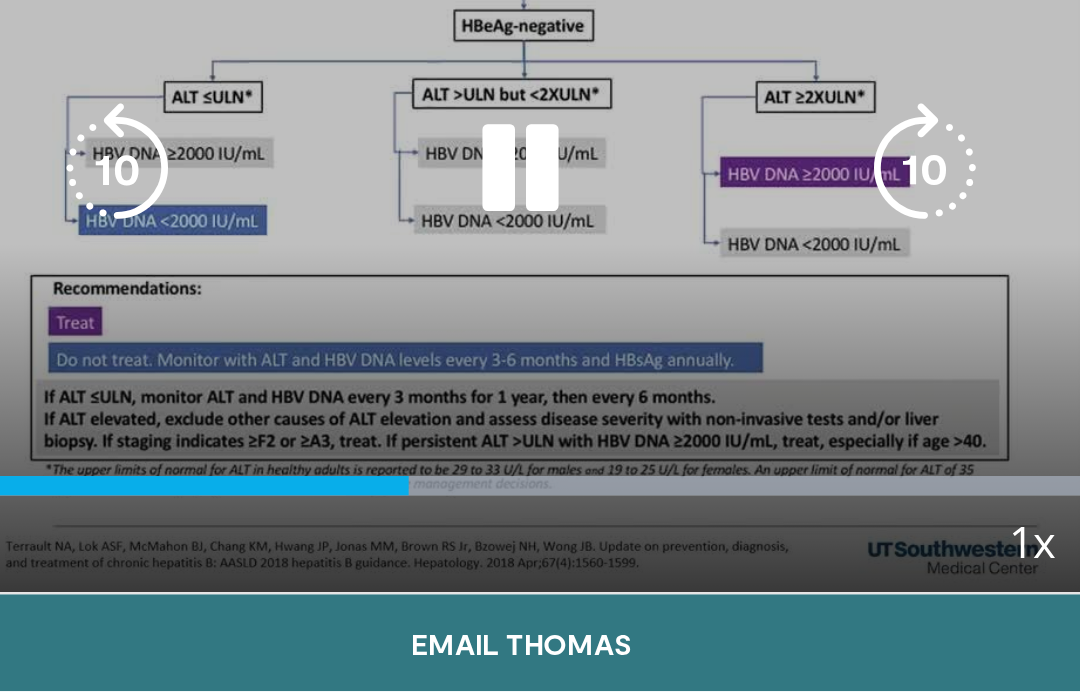 click at bounding box center [372, 272] 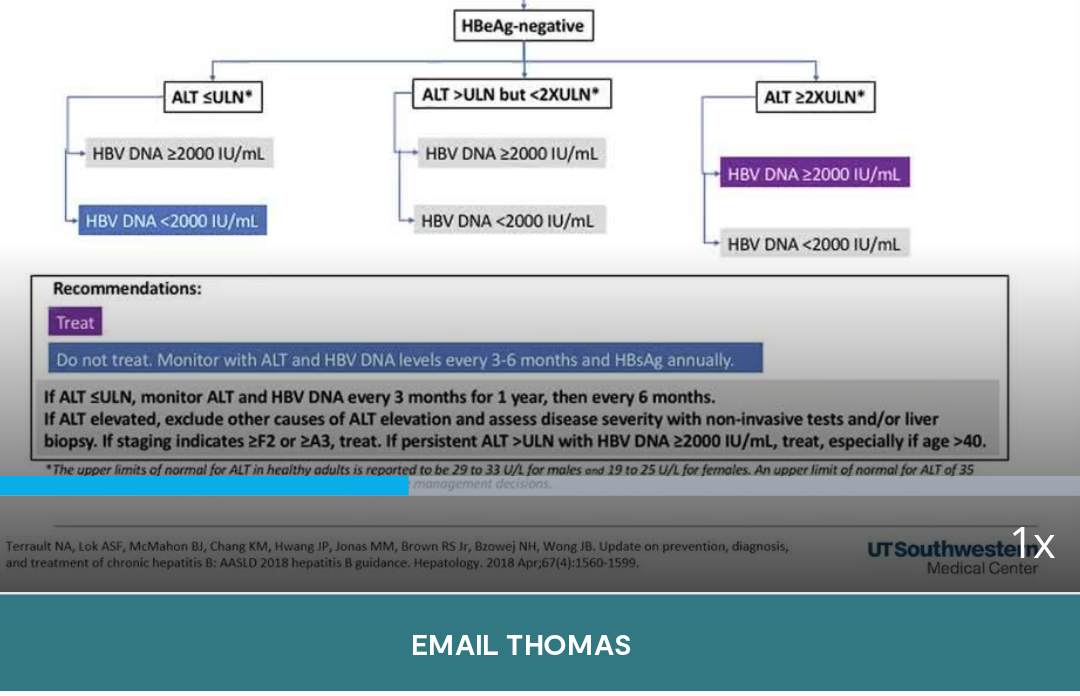 click at bounding box center [193, 403] 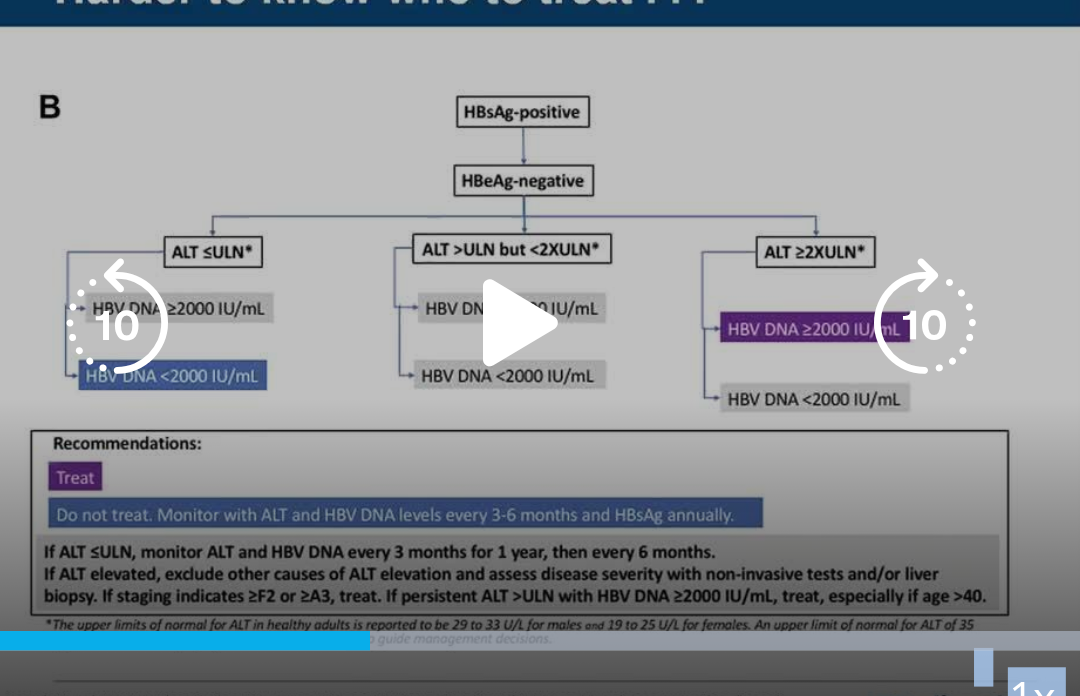 click at bounding box center (372, 272) 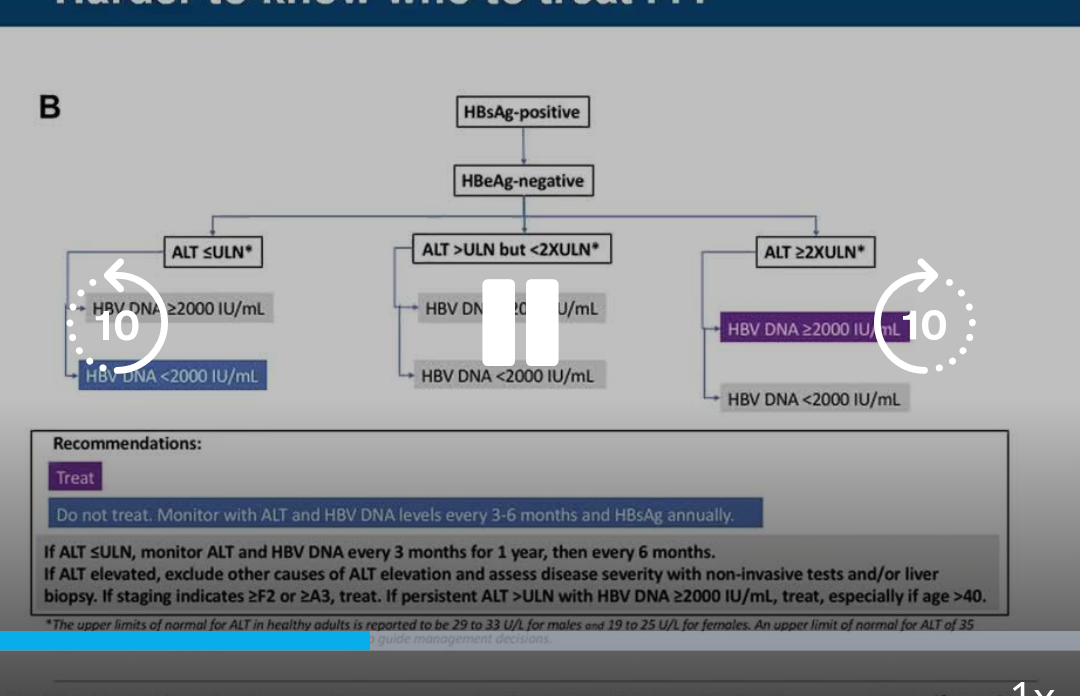 click at bounding box center (372, 272) 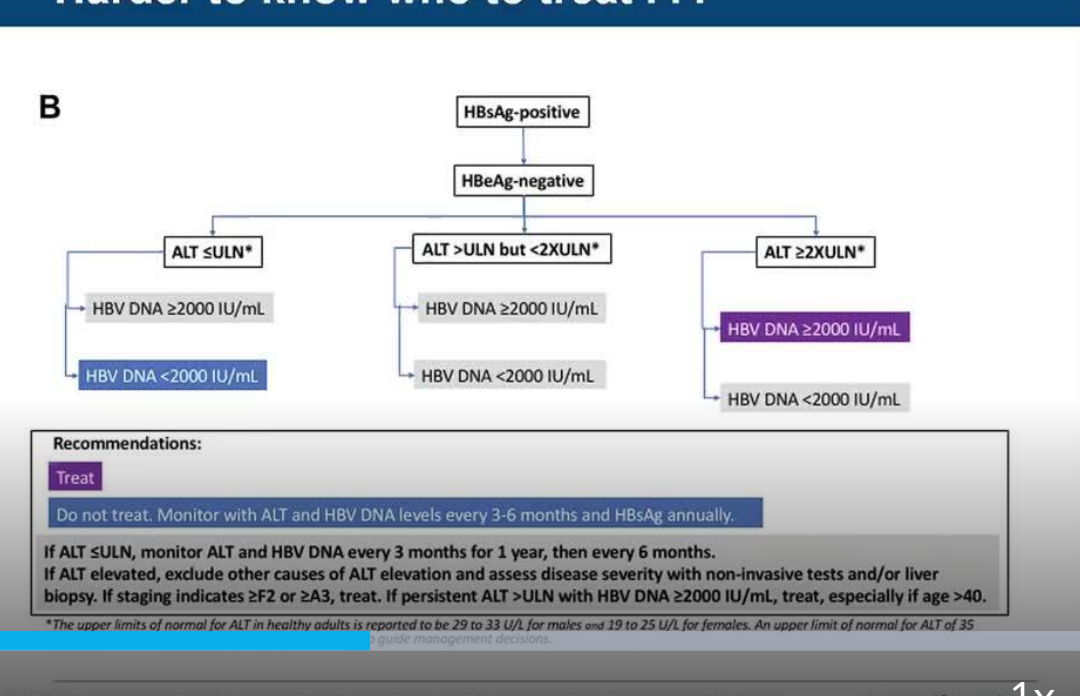 click at bounding box center [372, 272] 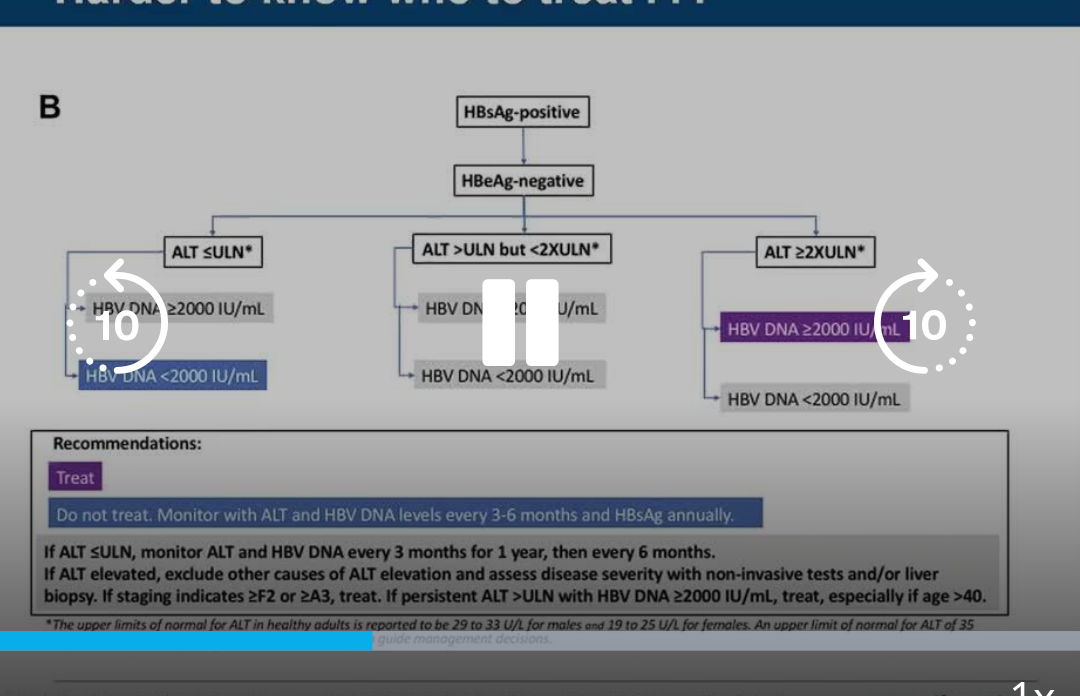 click at bounding box center (206, 272) 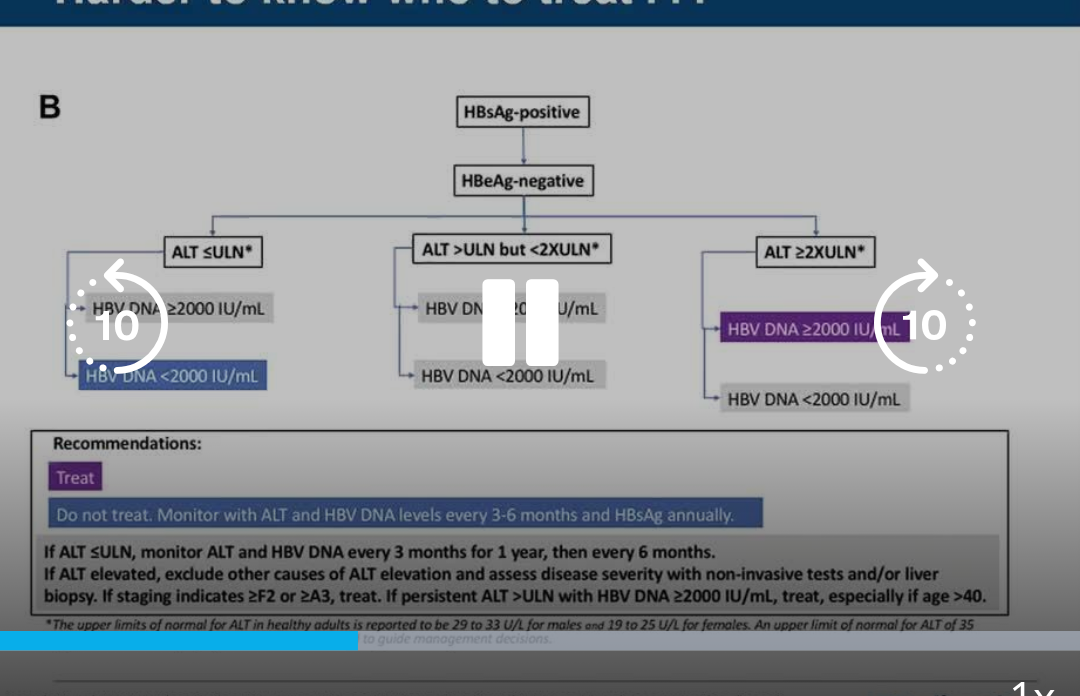 click at bounding box center (206, 272) 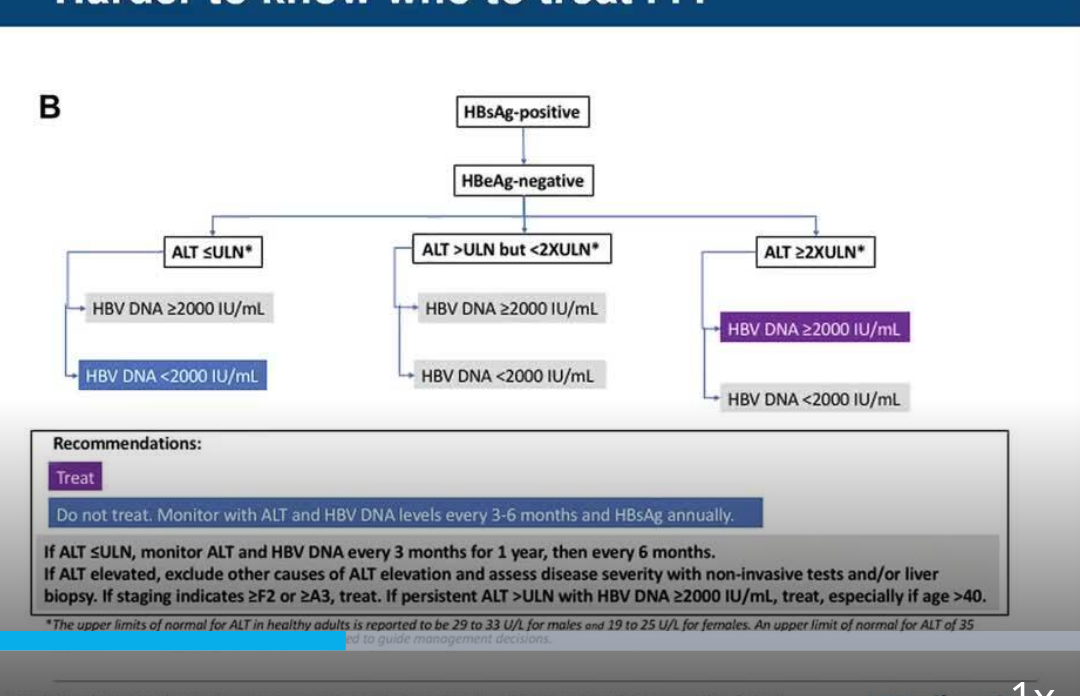 click at bounding box center [539, 272] 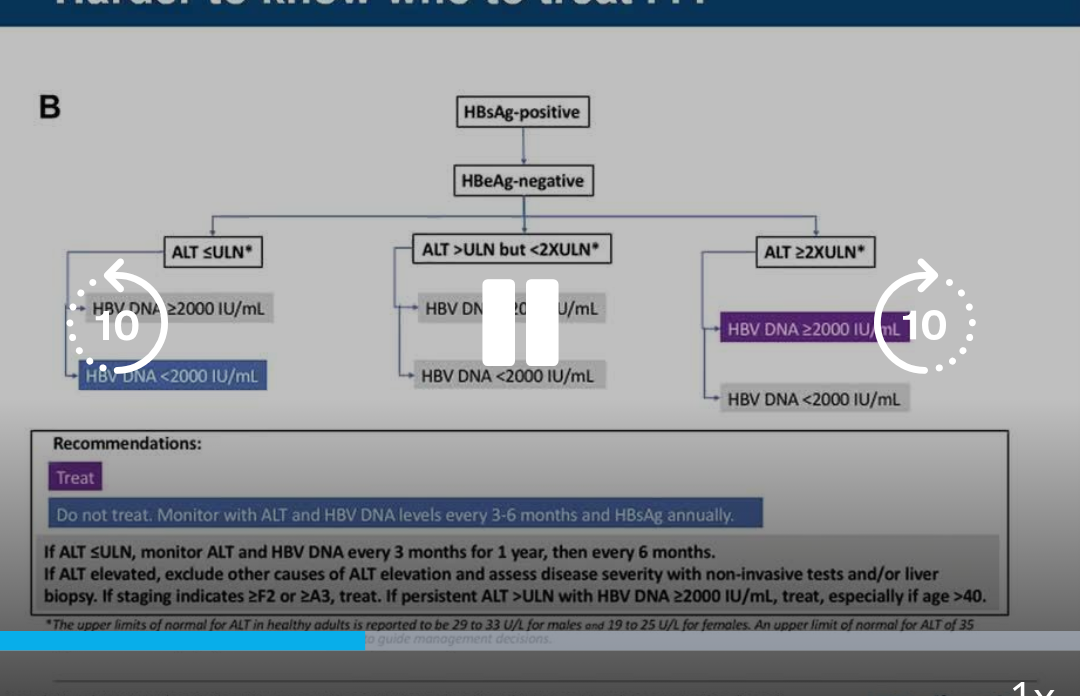 click at bounding box center (206, 272) 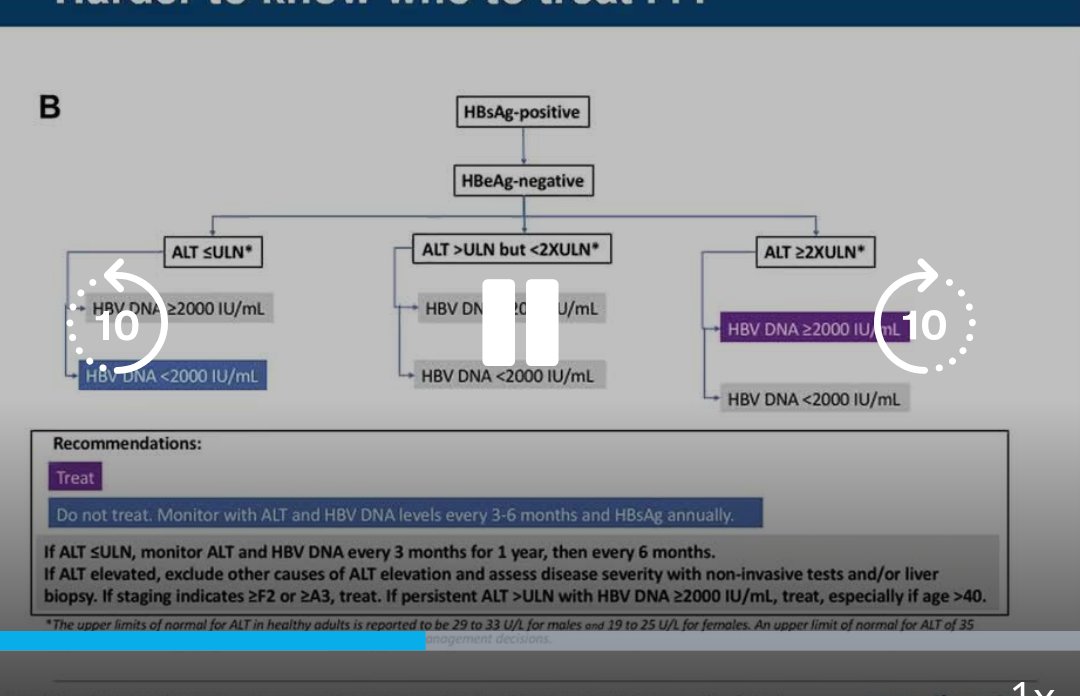 click at bounding box center [206, 272] 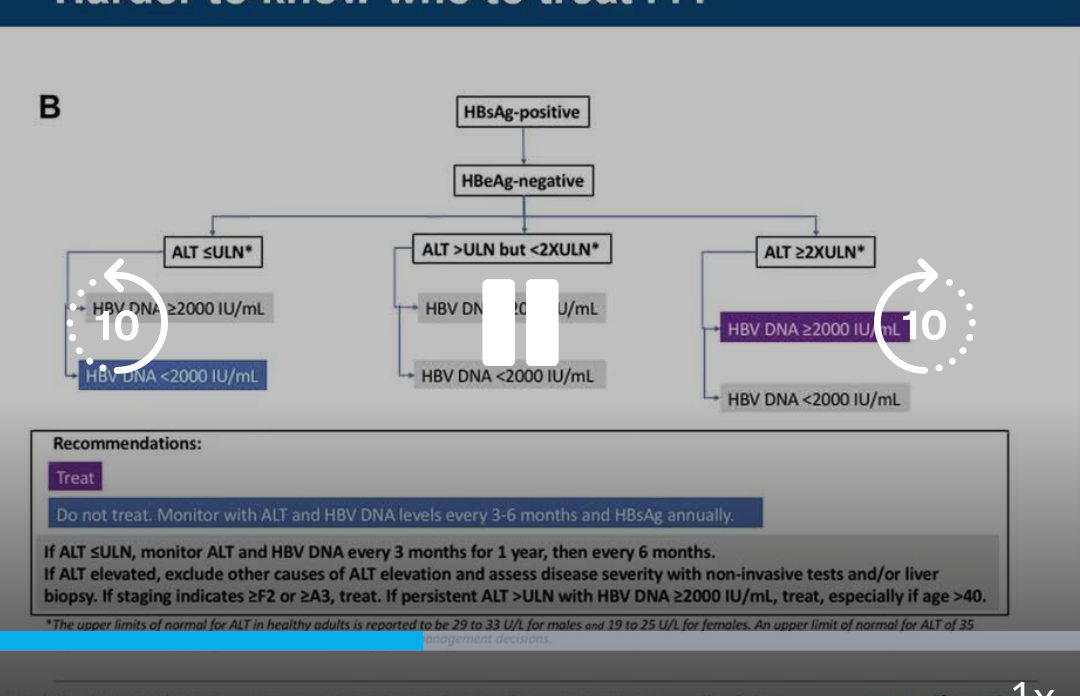 click at bounding box center (206, 272) 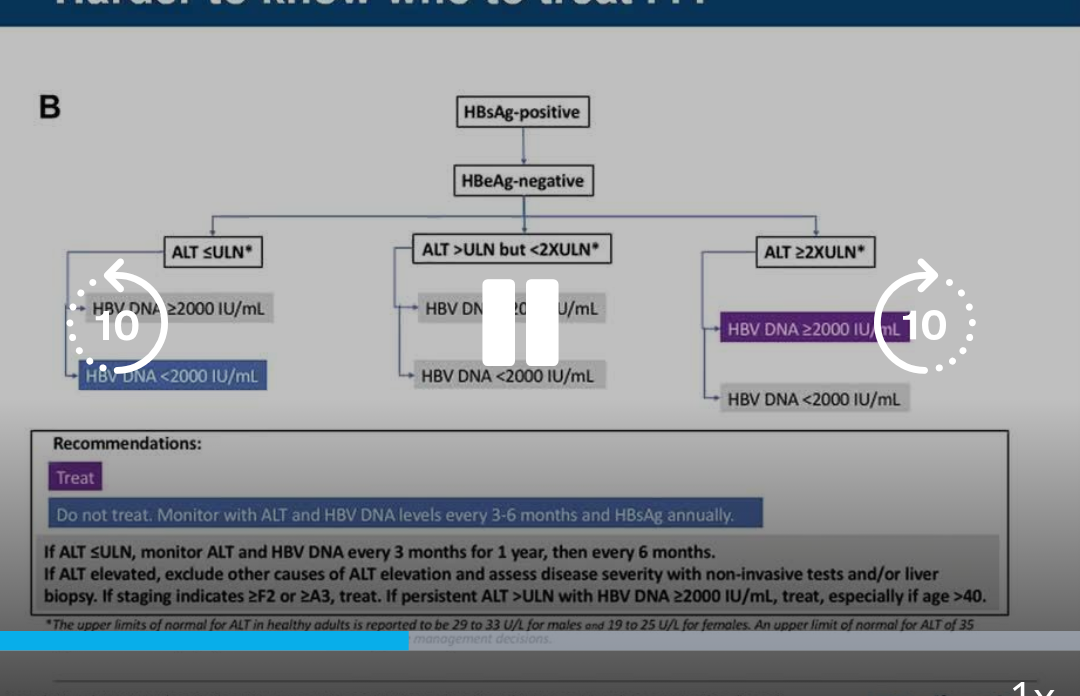 click at bounding box center [372, 272] 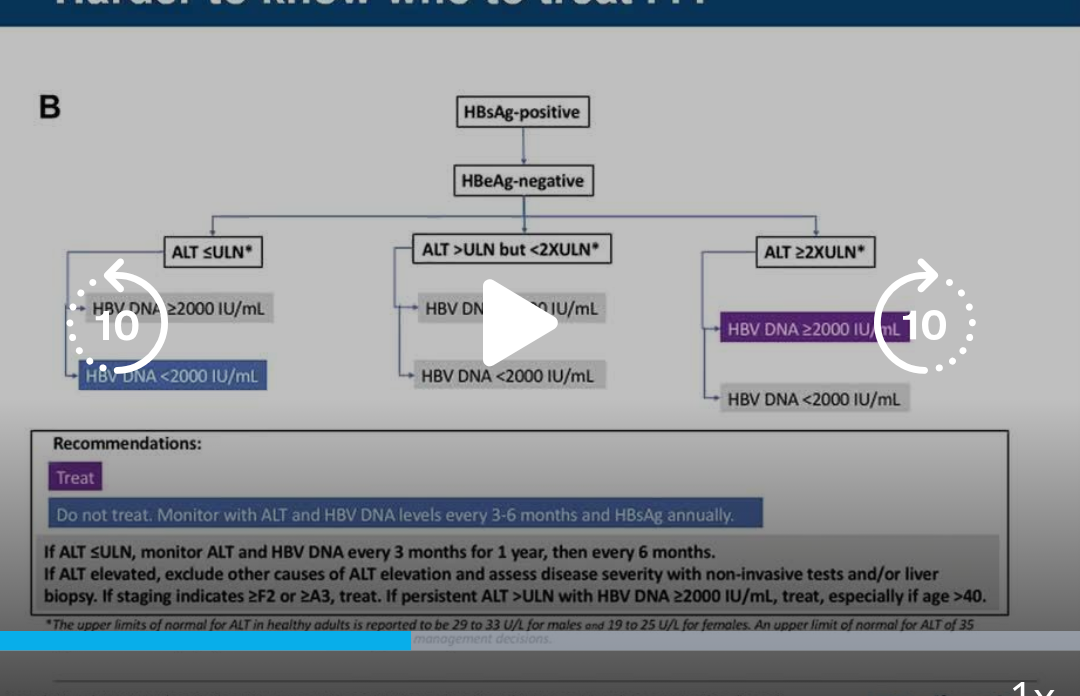 click at bounding box center [372, 272] 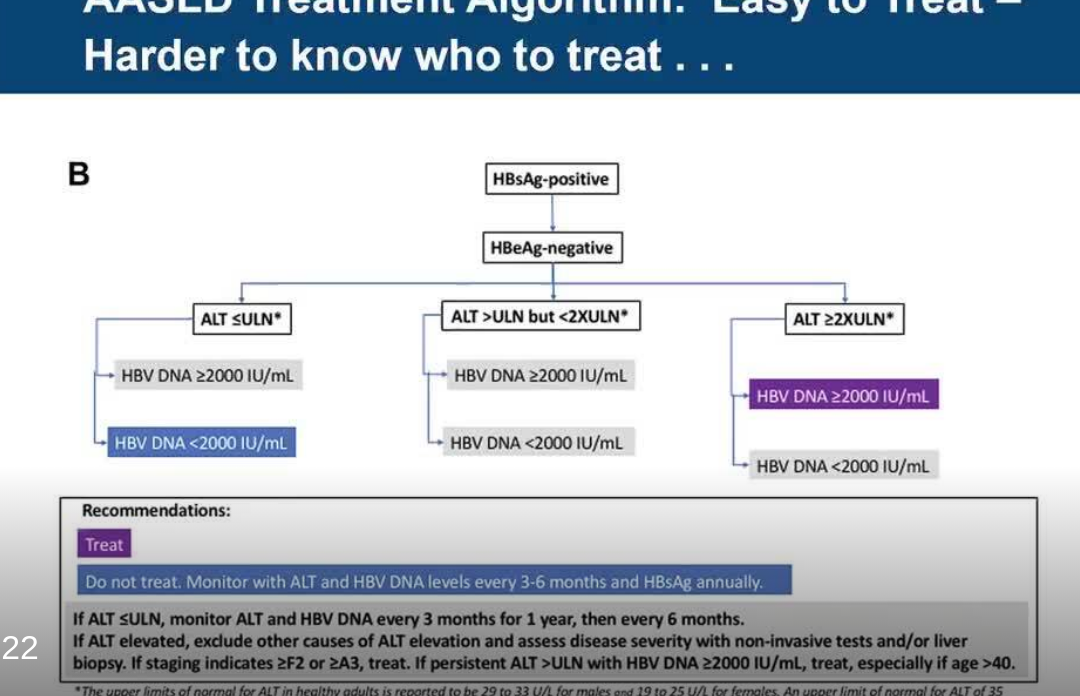 click at bounding box center (206, 272) 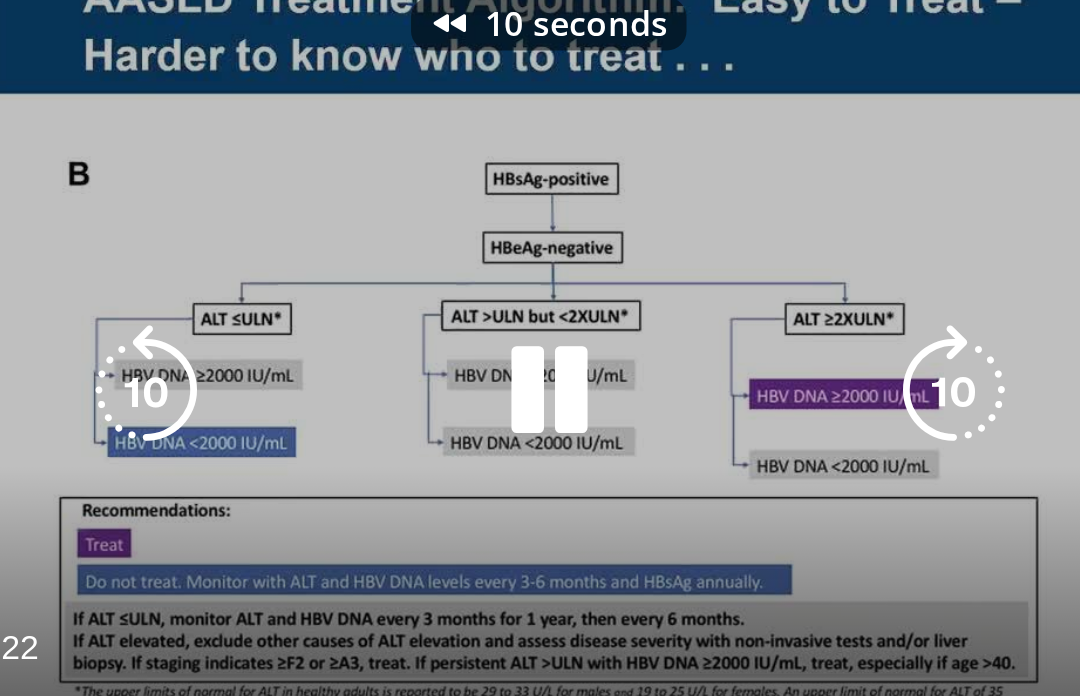 click at bounding box center [206, 272] 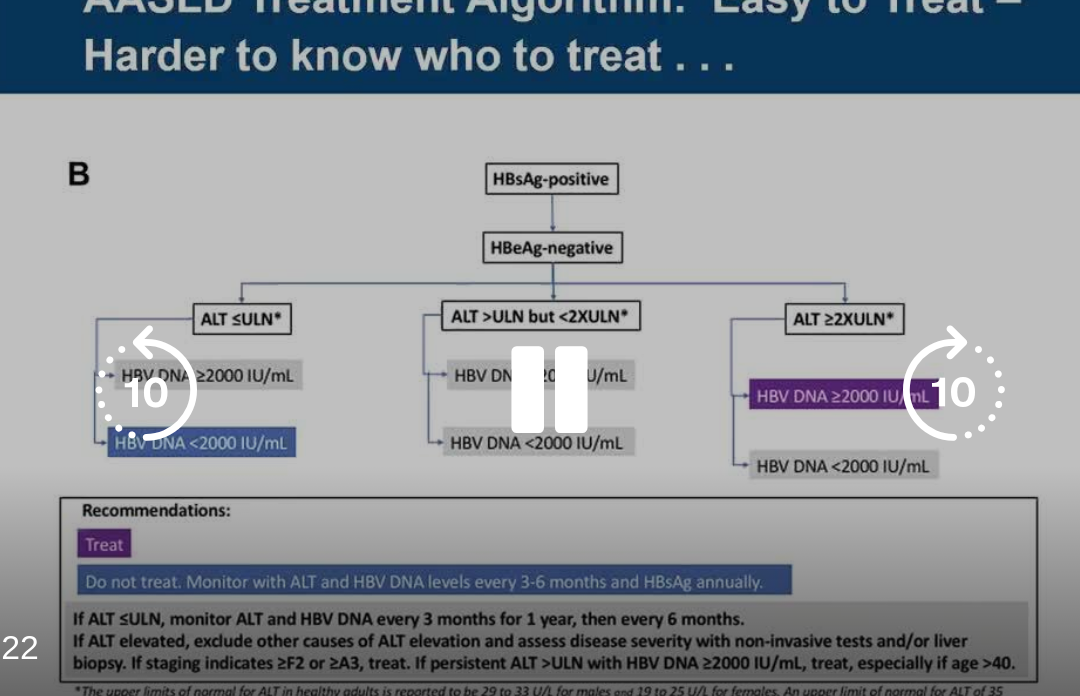 click at bounding box center (372, 272) 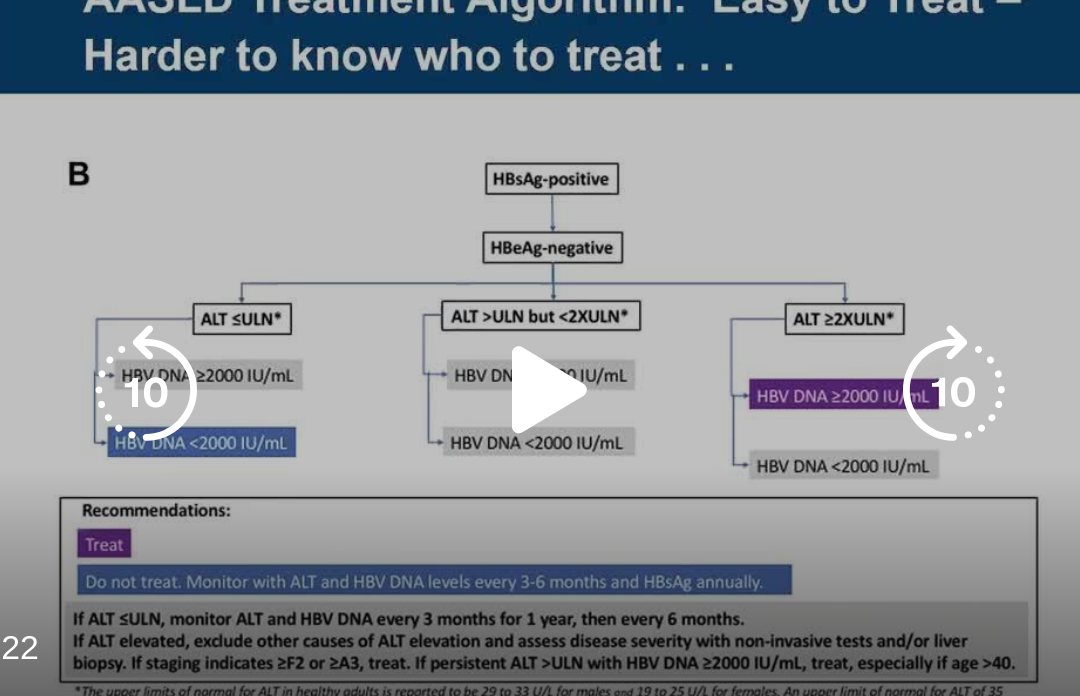 click at bounding box center [372, 272] 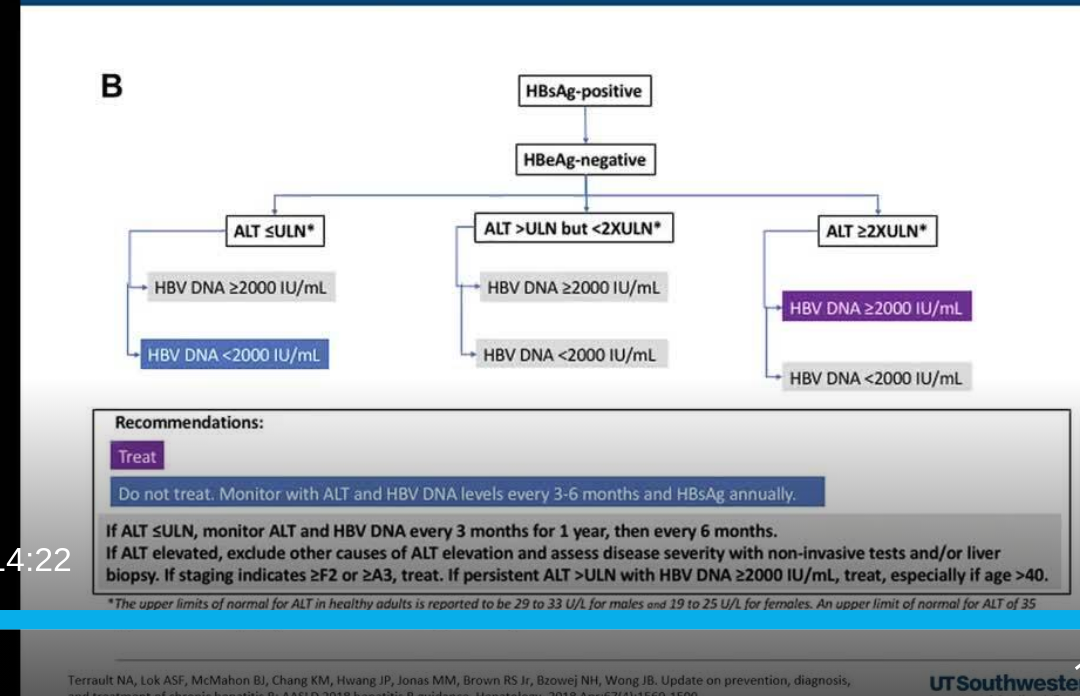 scroll, scrollTop: 0, scrollLeft: 0, axis: both 